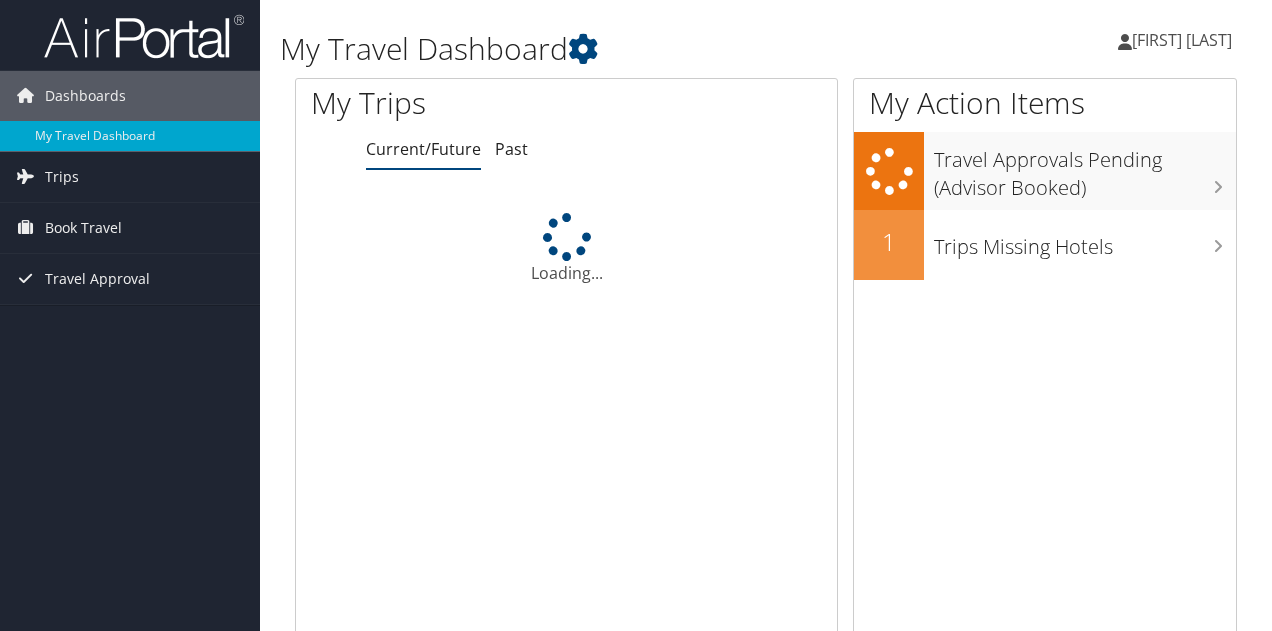 scroll, scrollTop: 0, scrollLeft: 0, axis: both 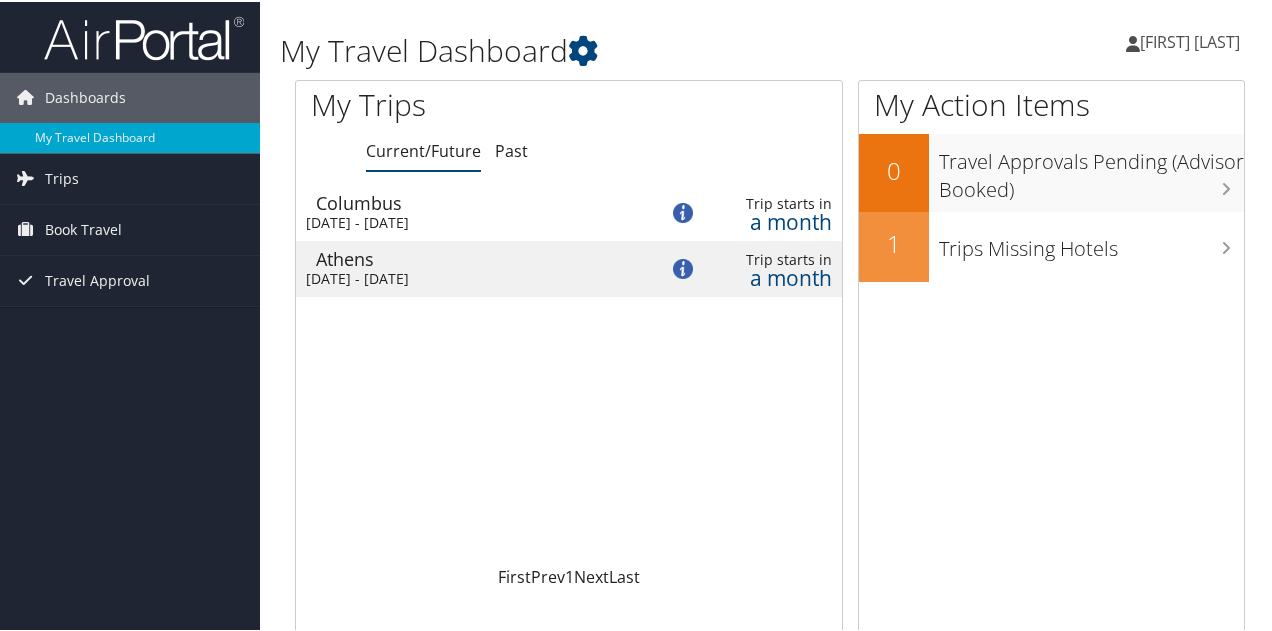 click on "Brooke Hill" at bounding box center [1190, 40] 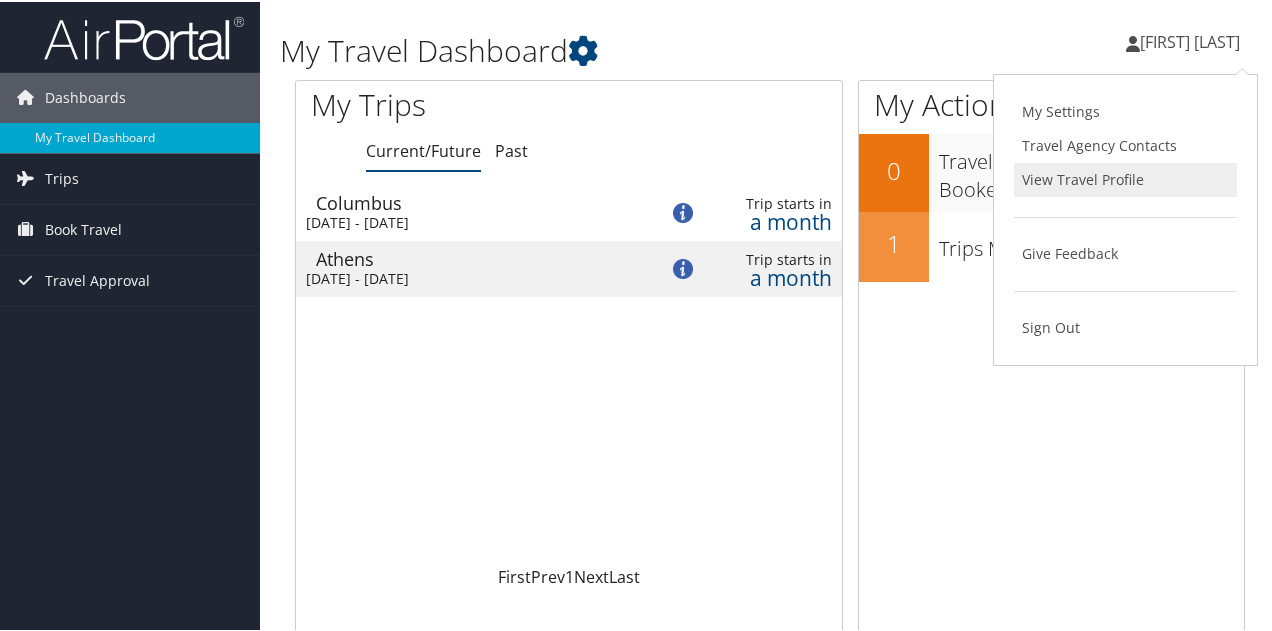 click on "View Travel Profile" at bounding box center (1125, 178) 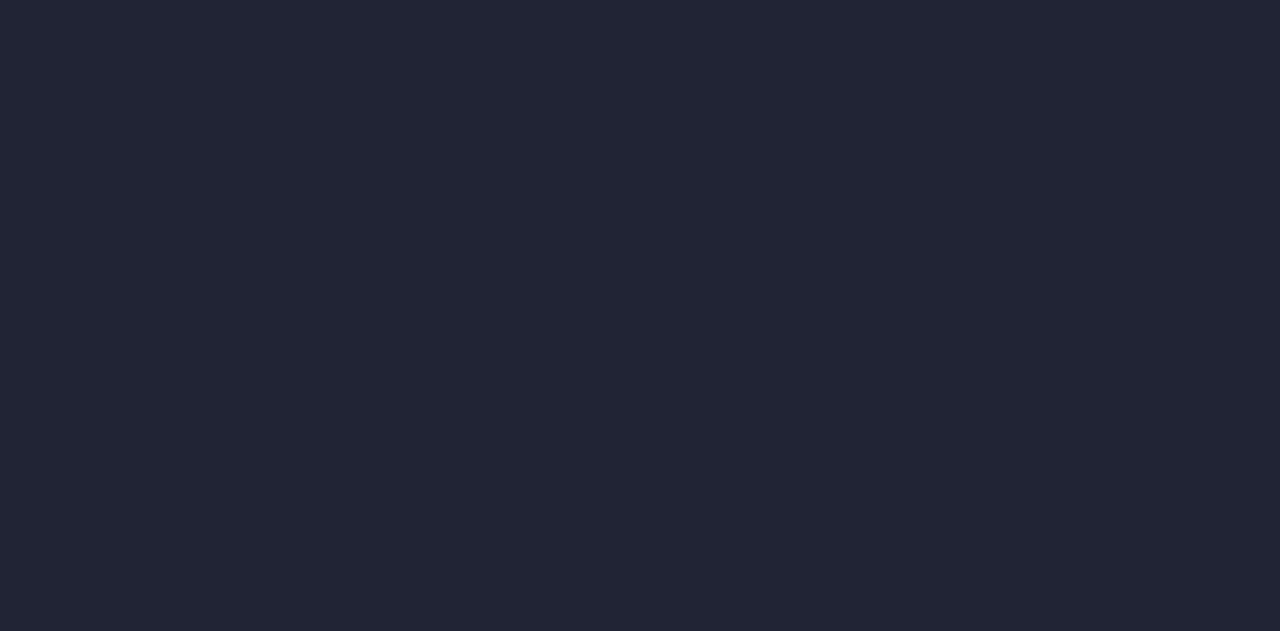 scroll, scrollTop: 0, scrollLeft: 0, axis: both 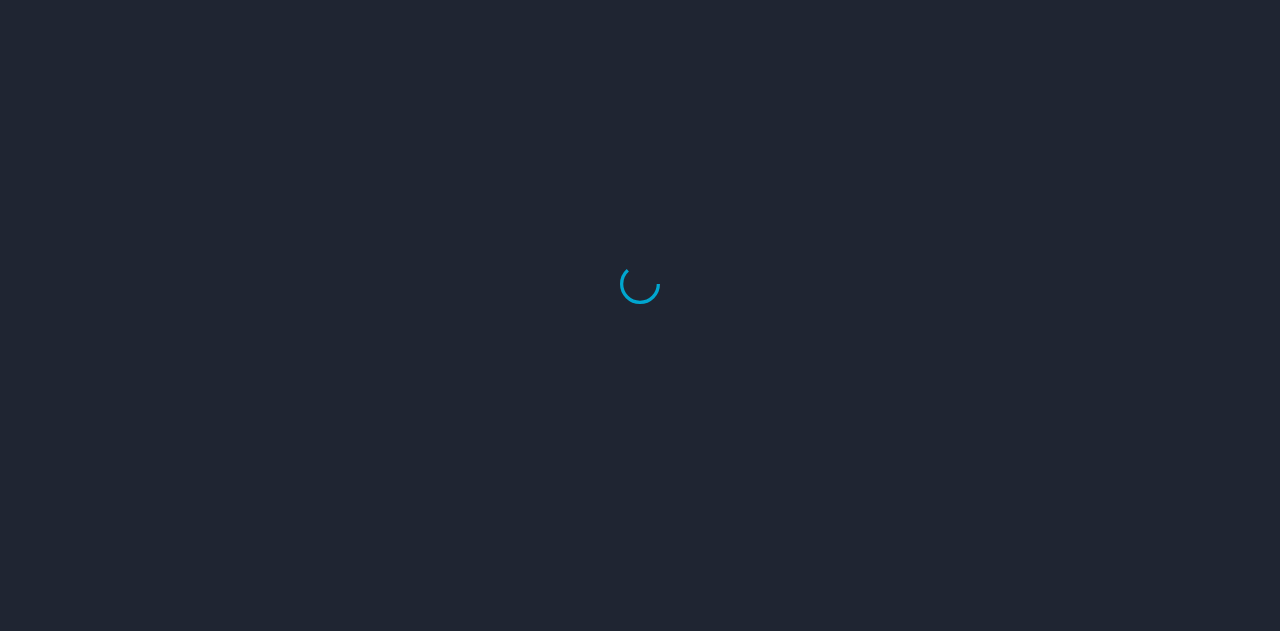 select on "US" 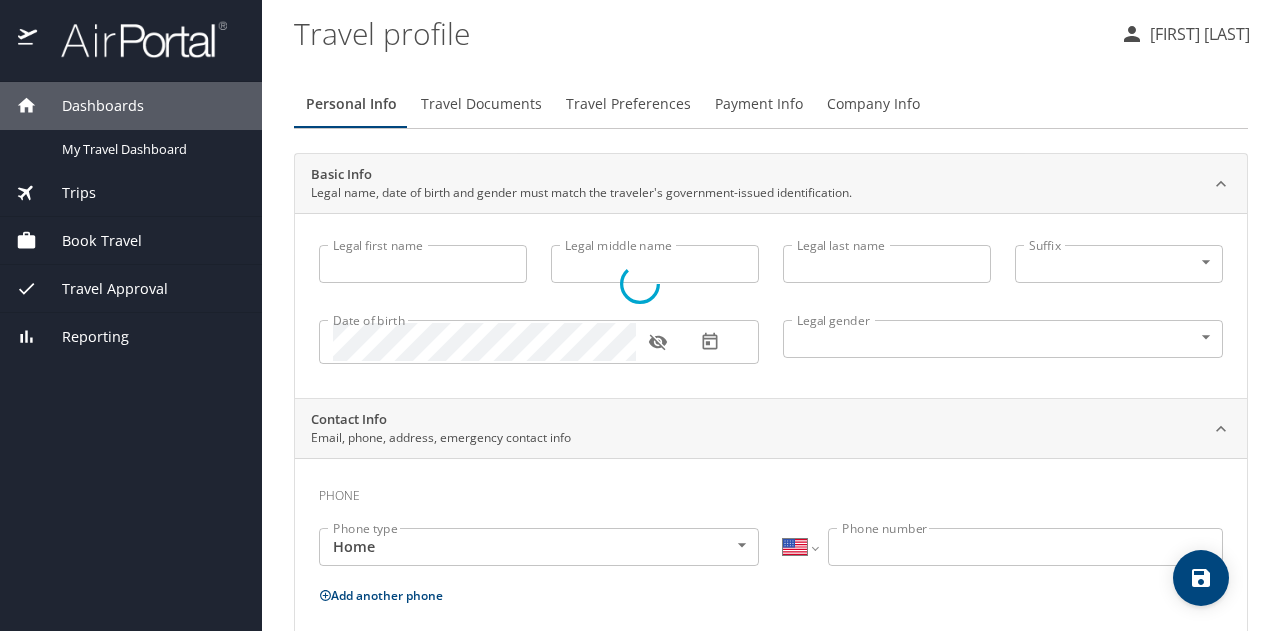type on "Brooke" 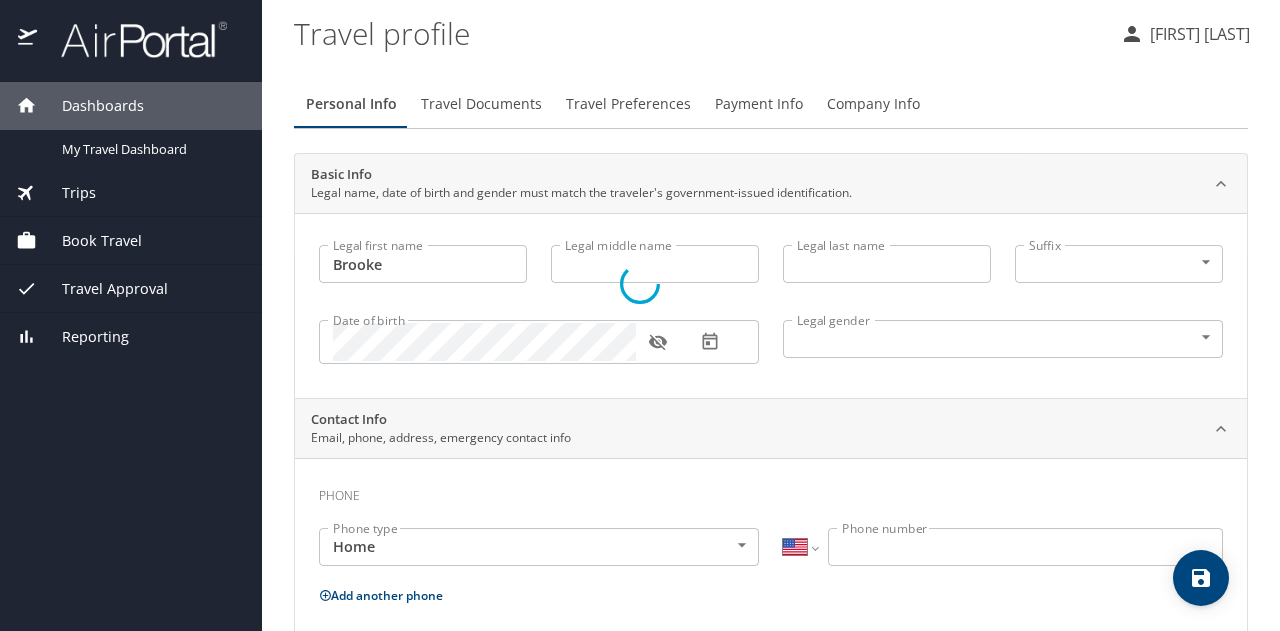 type on "Katherine" 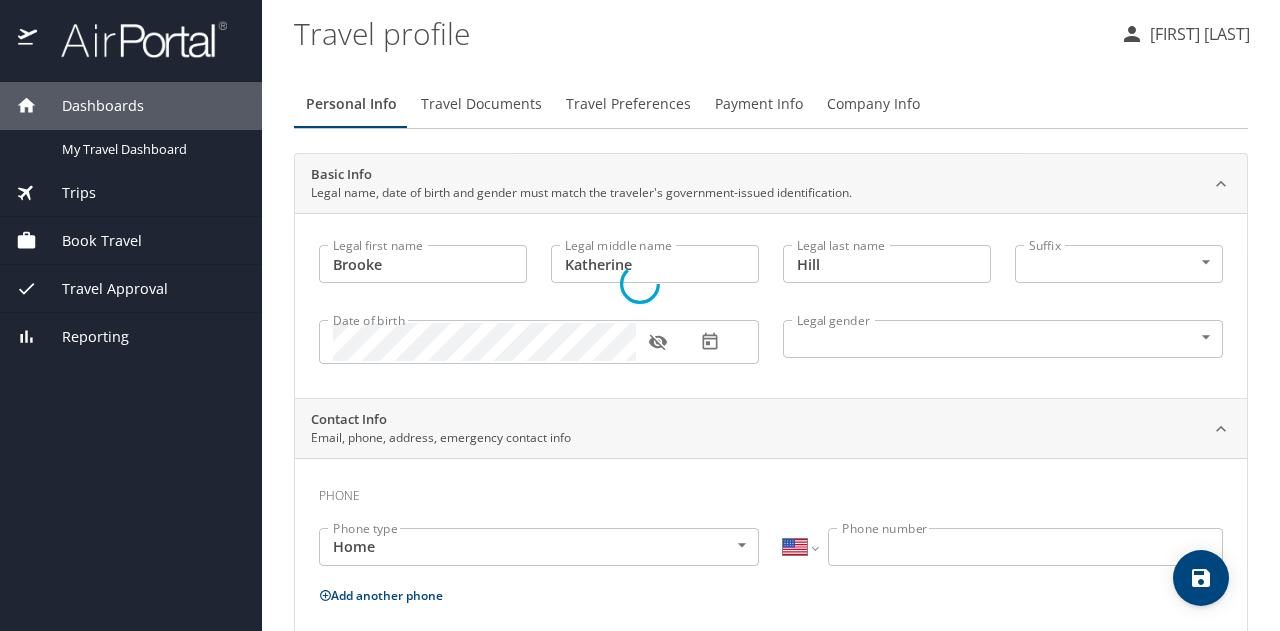 select on "US" 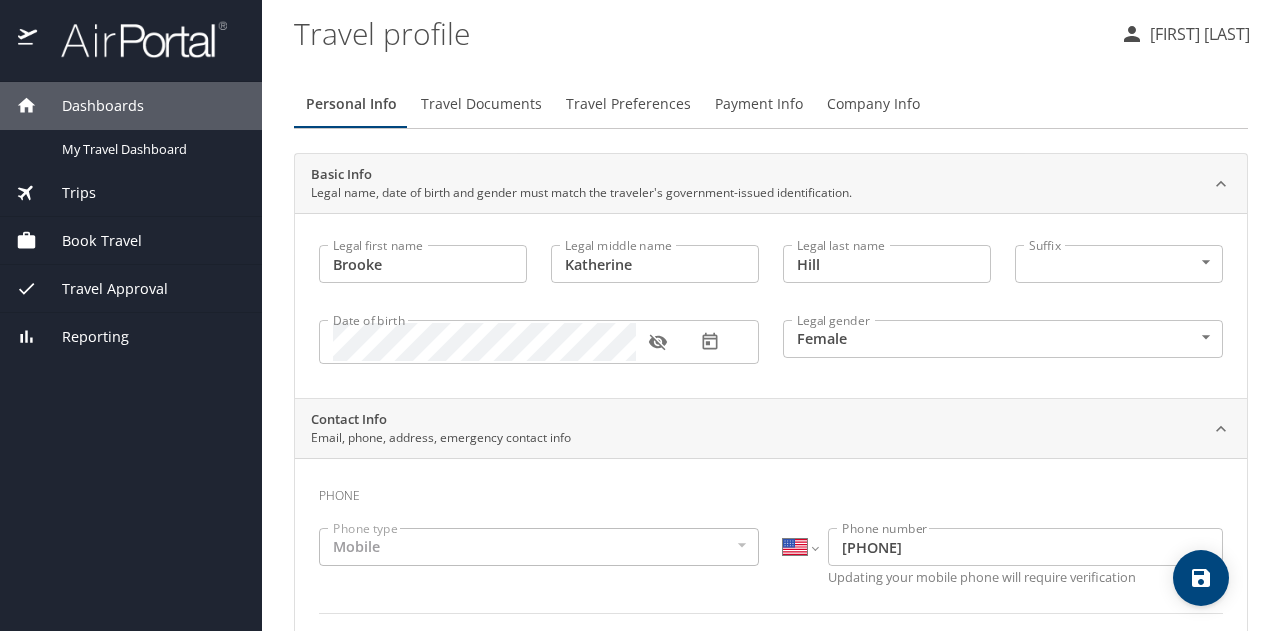 click on "Payment Info" at bounding box center [759, 104] 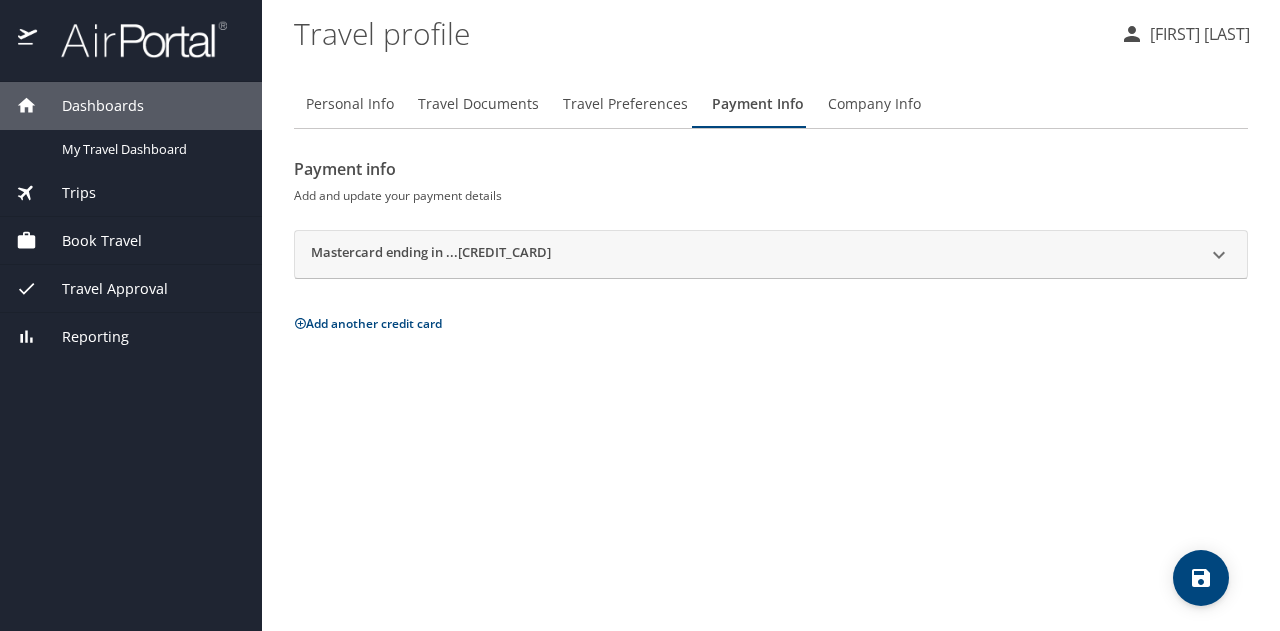 click on "Mastercard ending in ...7504" at bounding box center (753, 255) 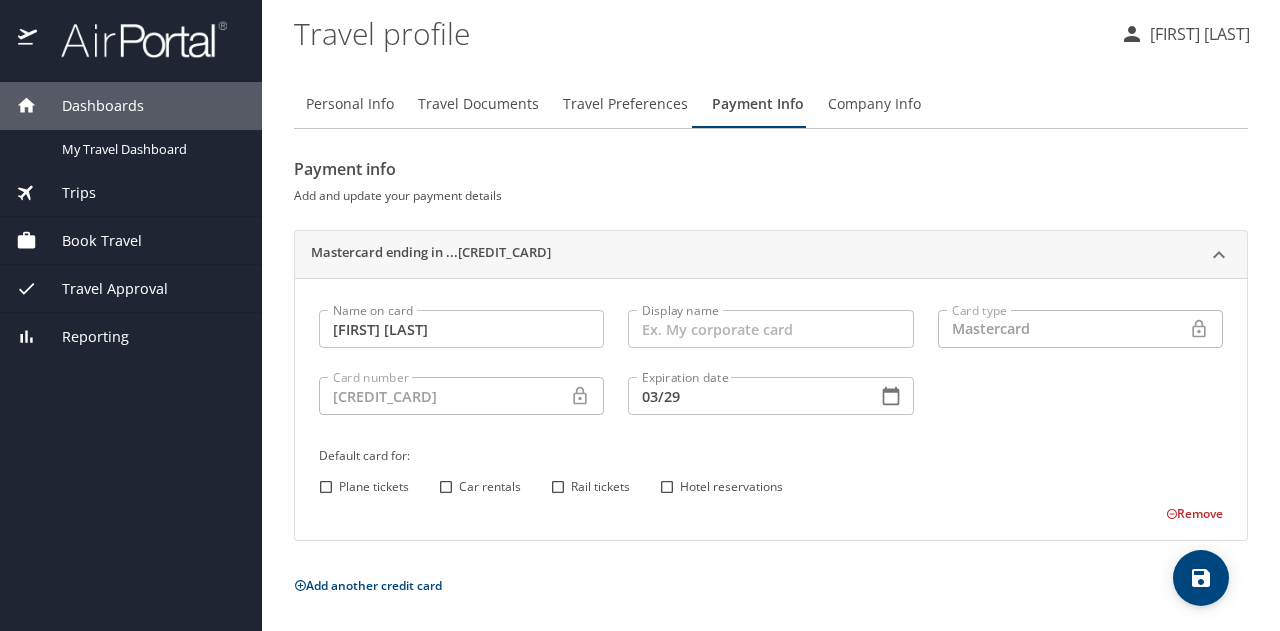 click on "Mastercard ending in ...7504" at bounding box center (753, 255) 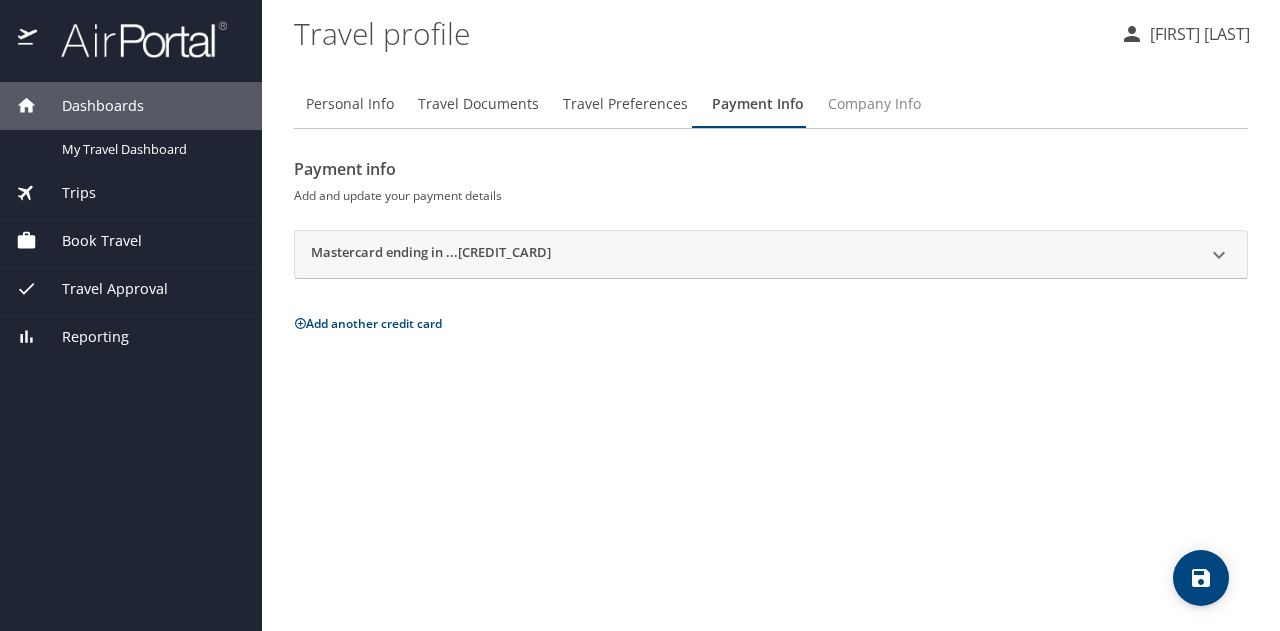 click on "Company Info" at bounding box center [874, 104] 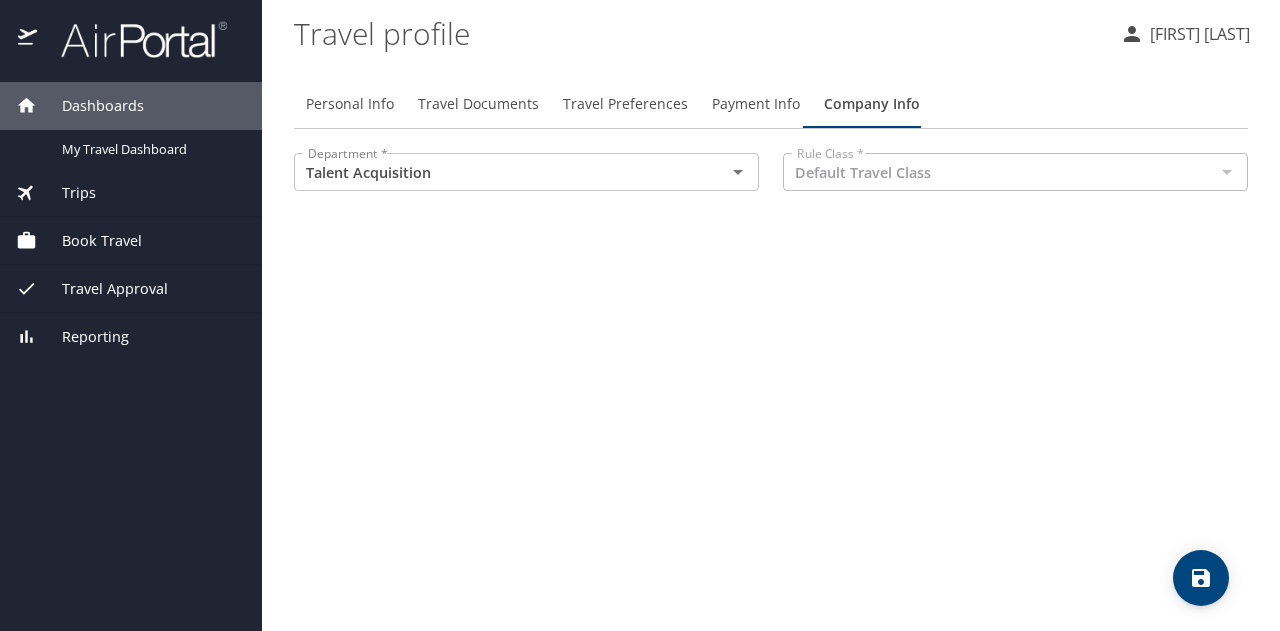click on "Payment Info" at bounding box center [756, 104] 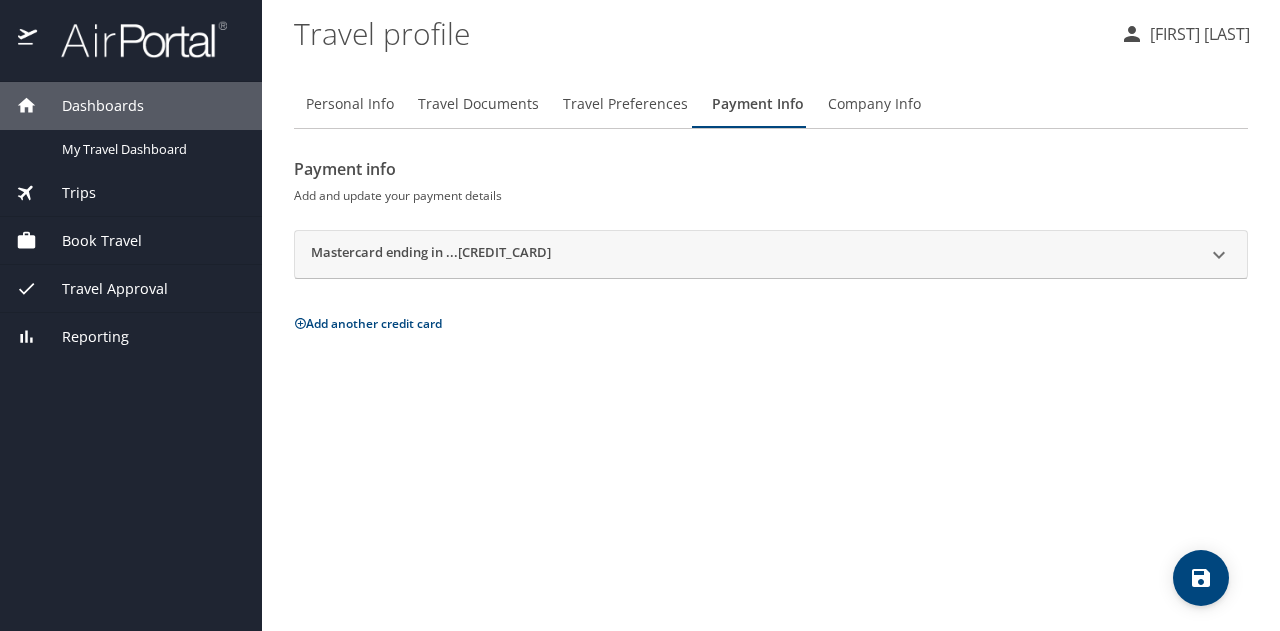 click on "Trips" at bounding box center (131, 193) 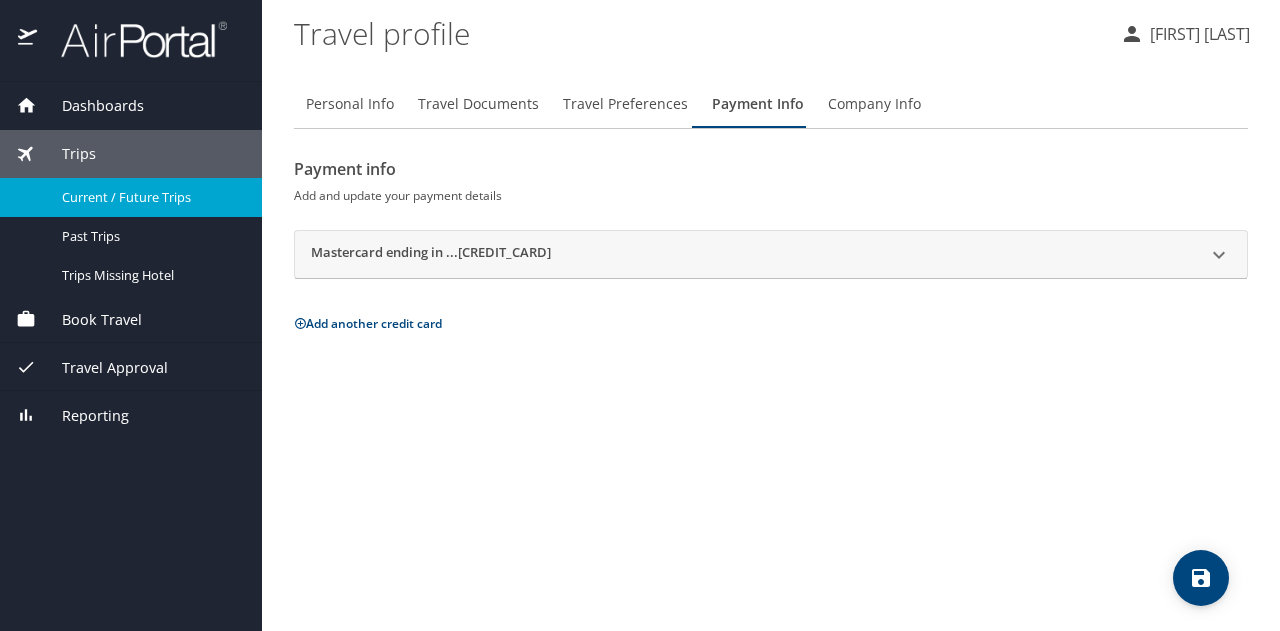 click on "Current / Future Trips" at bounding box center [150, 197] 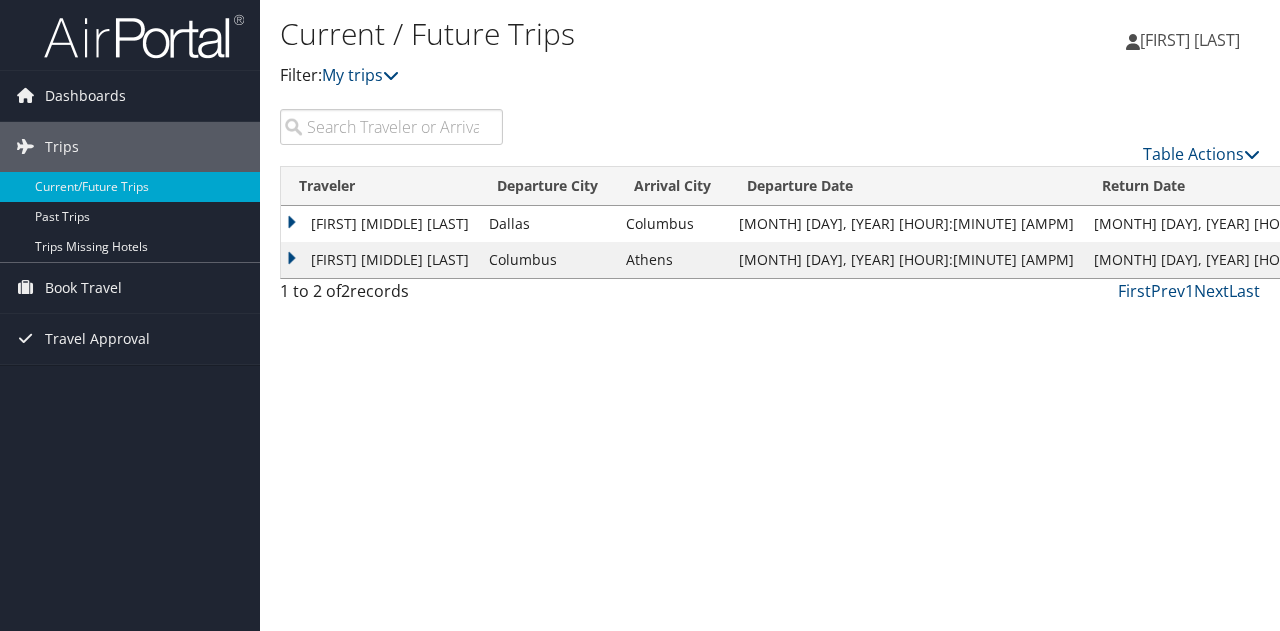 scroll, scrollTop: 0, scrollLeft: 0, axis: both 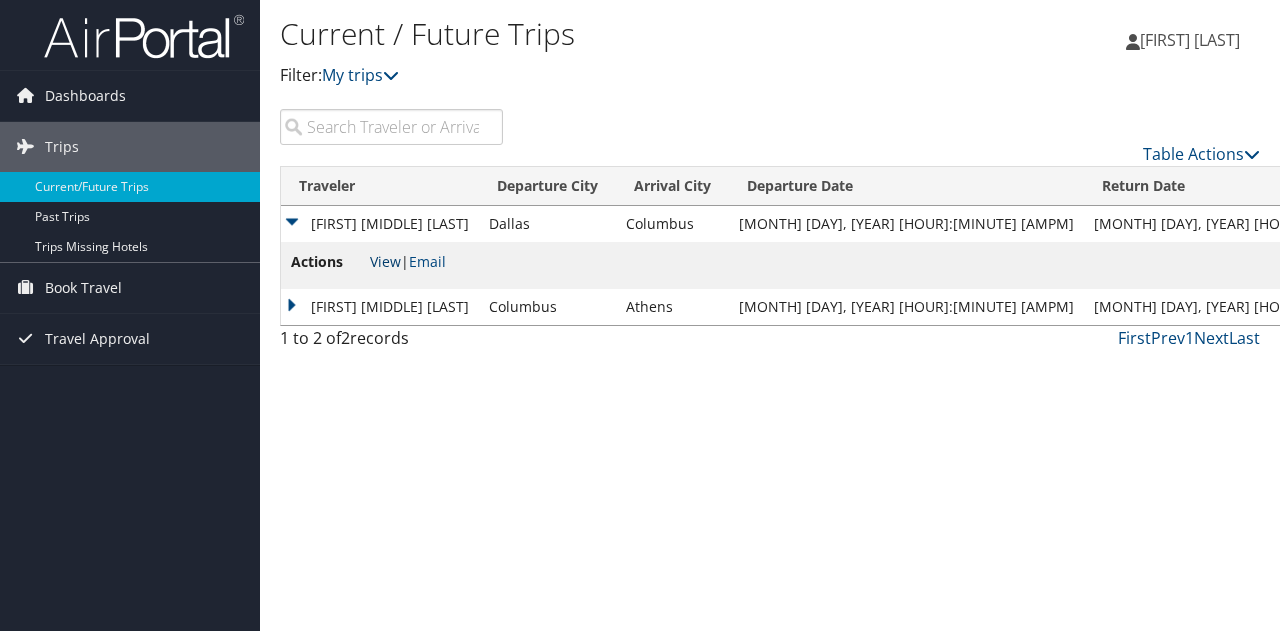 click on "View" at bounding box center (385, 261) 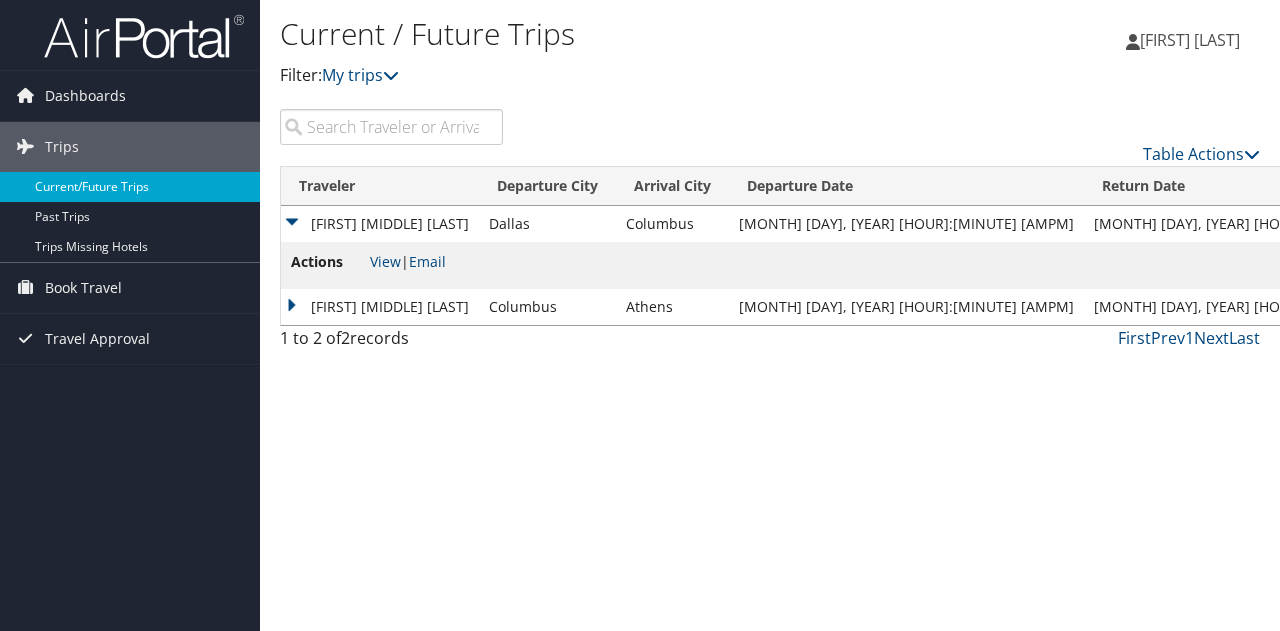 click on "Current/Future Trips" at bounding box center (130, 187) 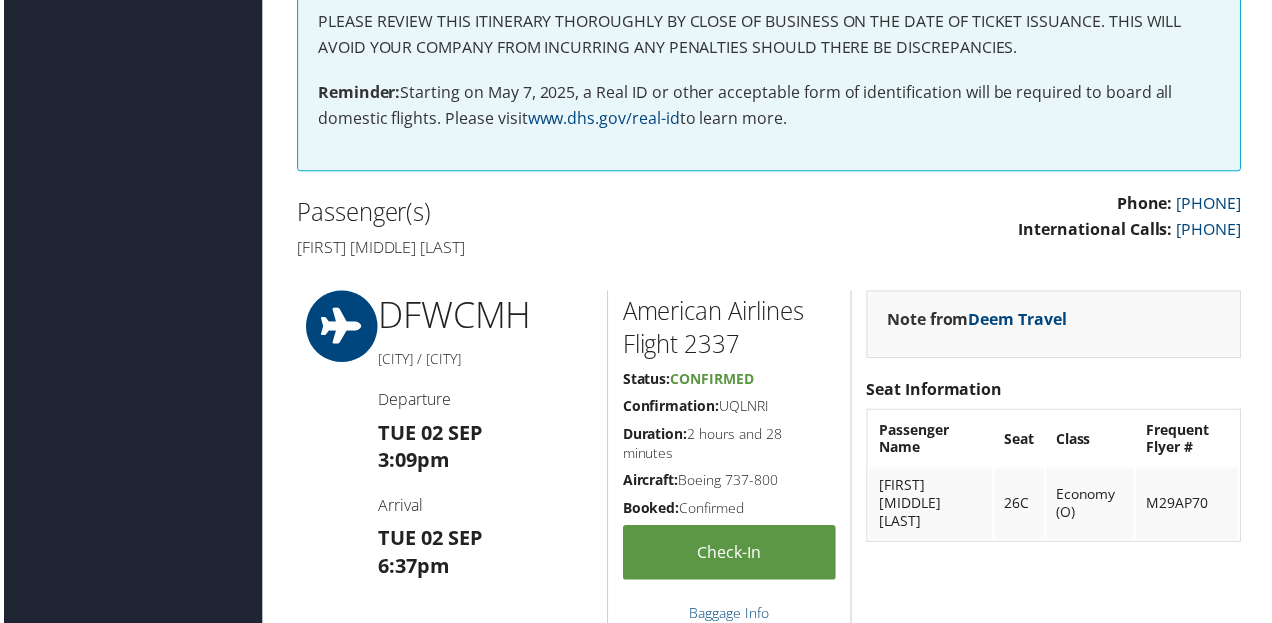 scroll, scrollTop: 0, scrollLeft: 0, axis: both 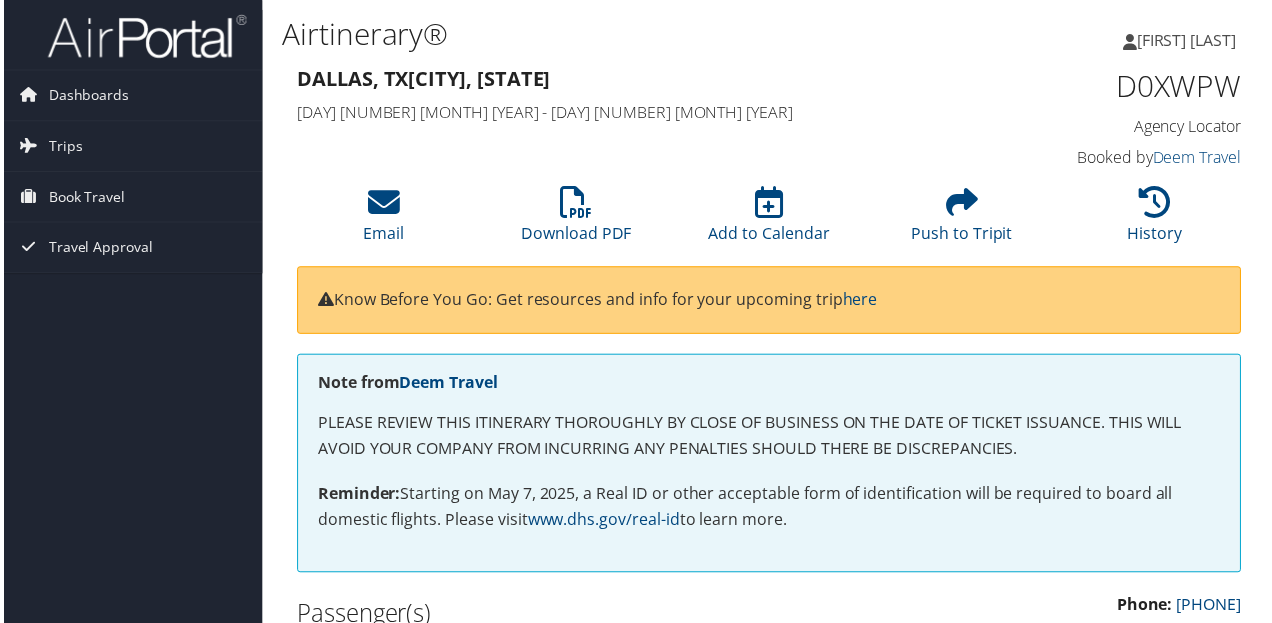 click on "Airtinerary®" at bounding box center [606, 34] 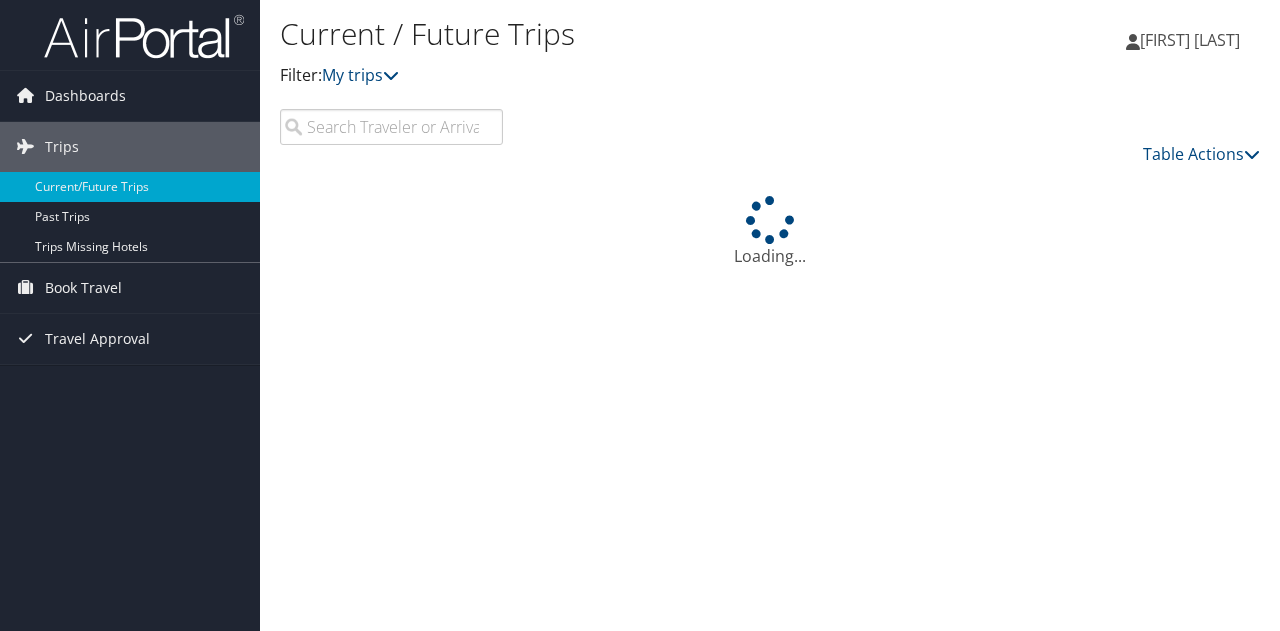 scroll, scrollTop: 0, scrollLeft: 0, axis: both 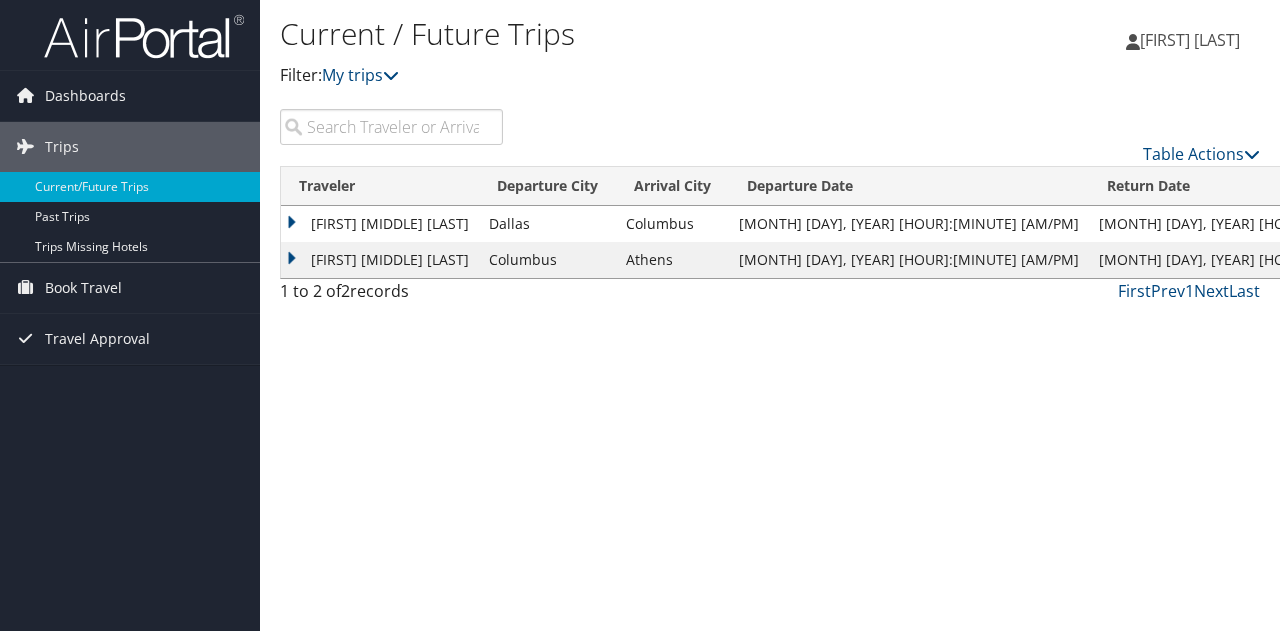 drag, startPoint x: 1215, startPoint y: 41, endPoint x: 1229, endPoint y: 27, distance: 19.79899 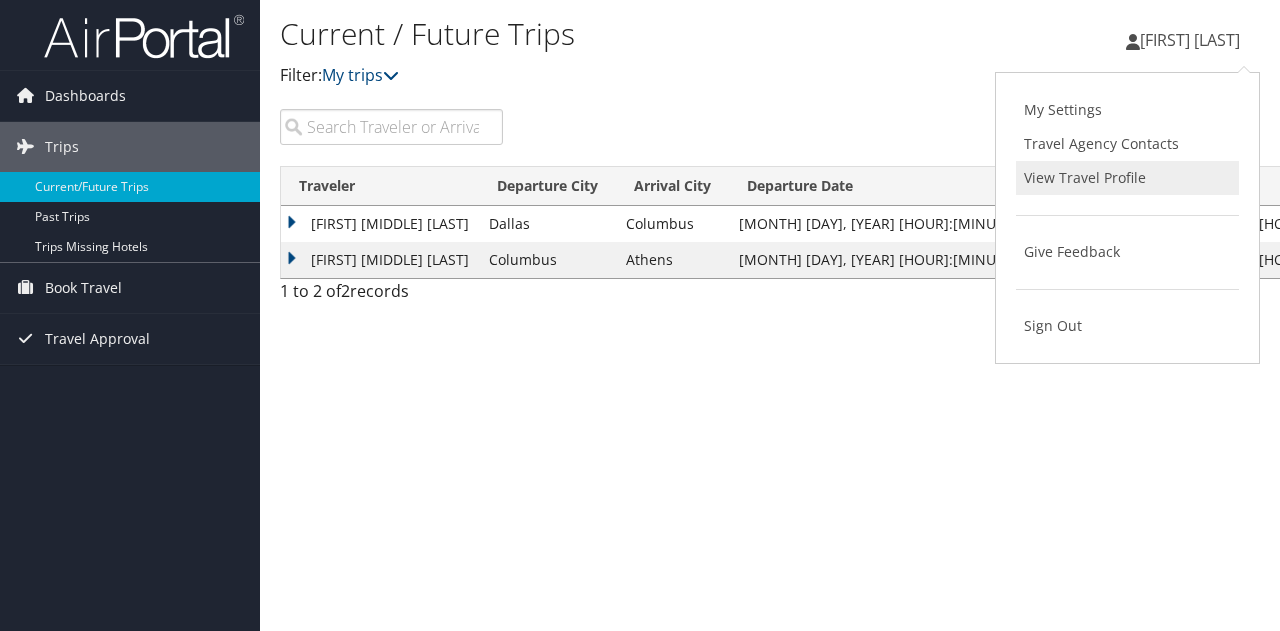 click on "View Travel Profile" at bounding box center [1127, 178] 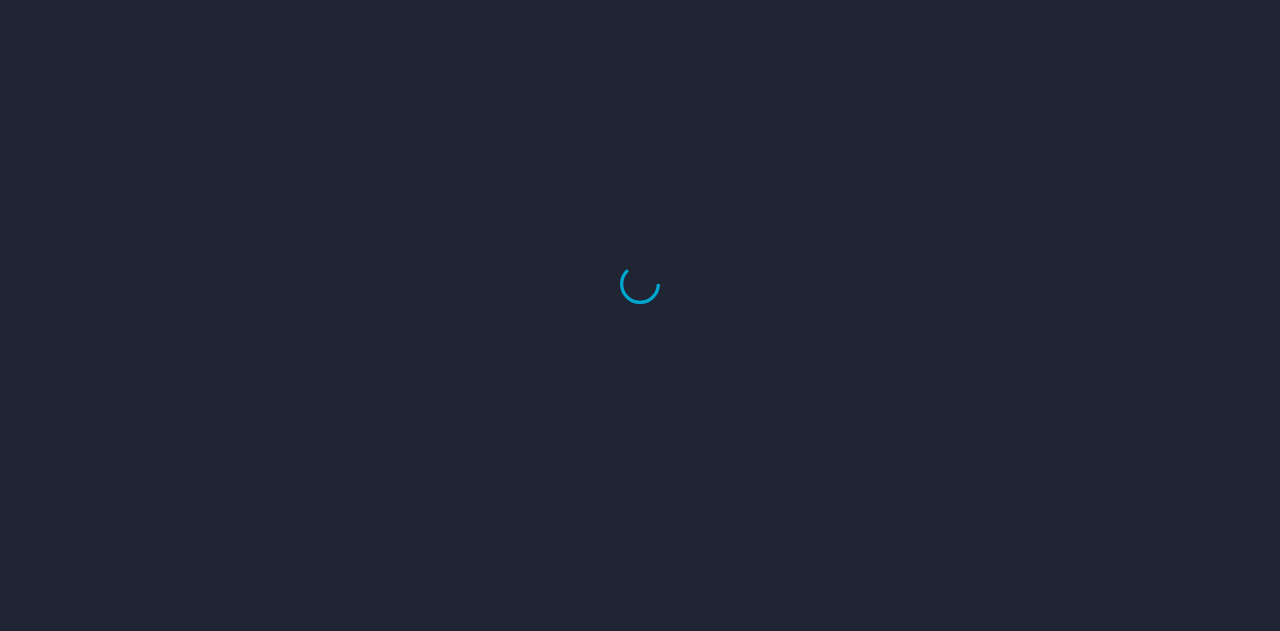 scroll, scrollTop: 0, scrollLeft: 0, axis: both 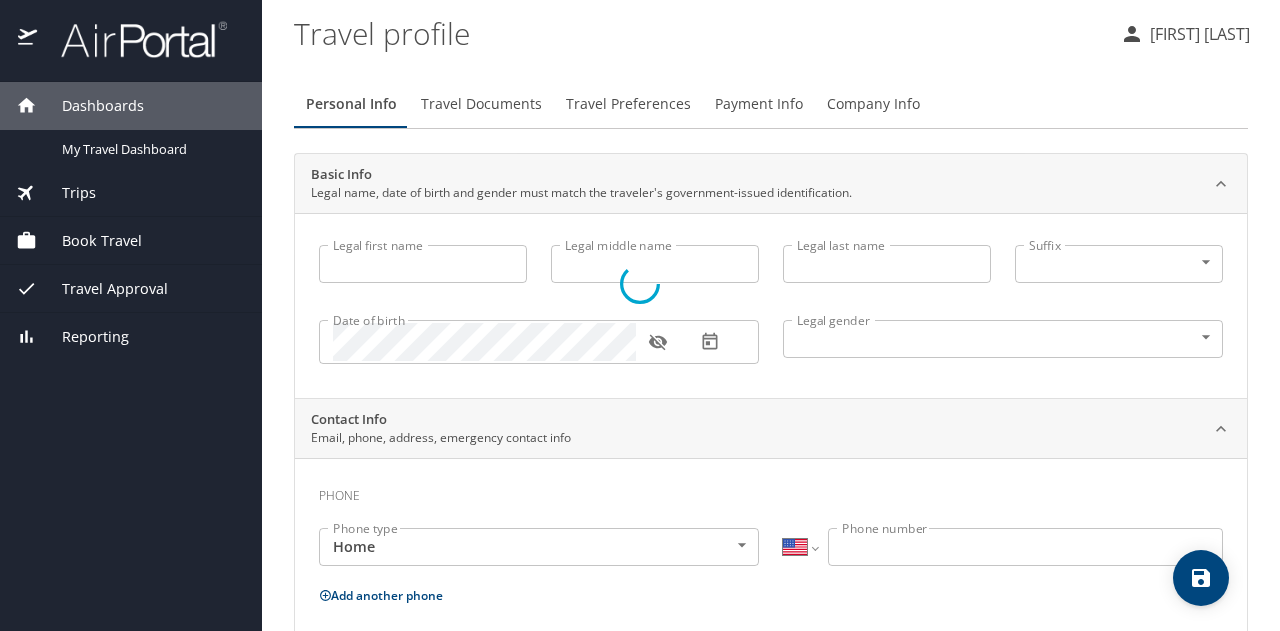 click at bounding box center (640, 284) 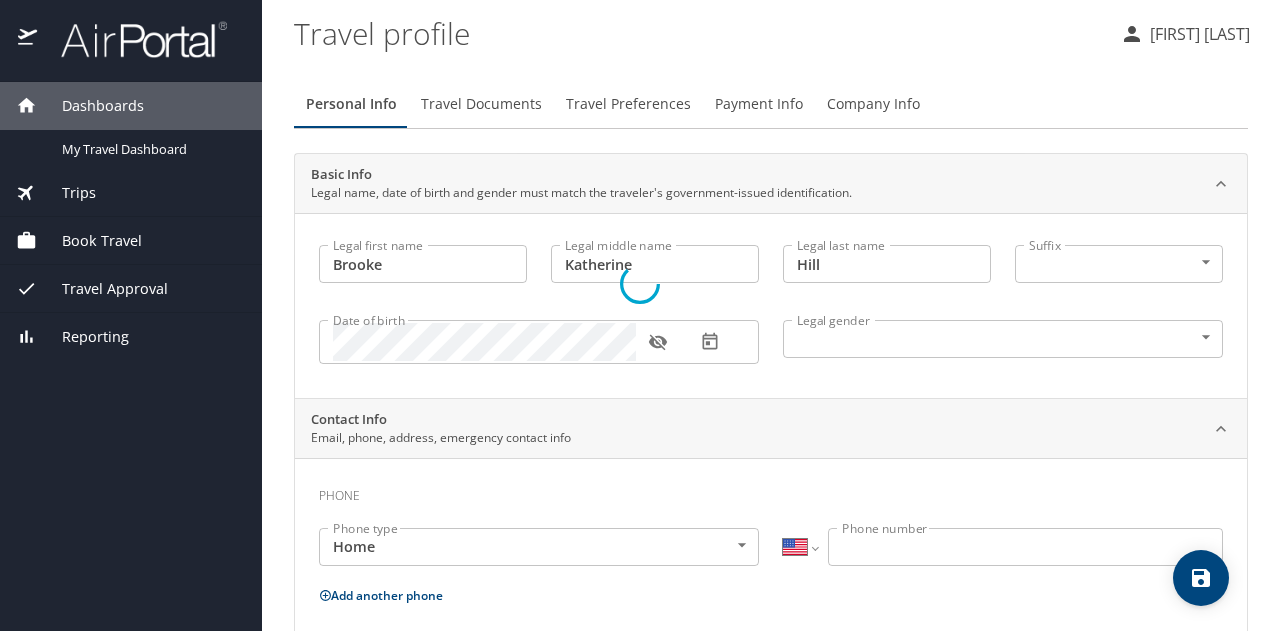 select on "US" 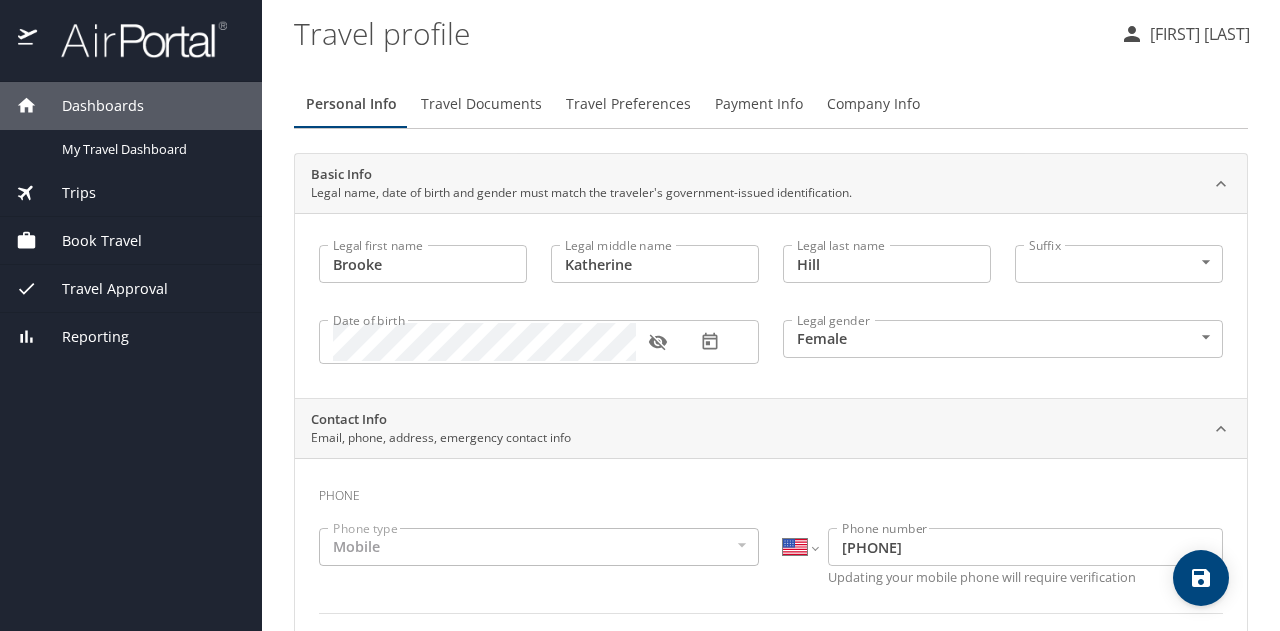 click on "Payment Info" at bounding box center (759, 104) 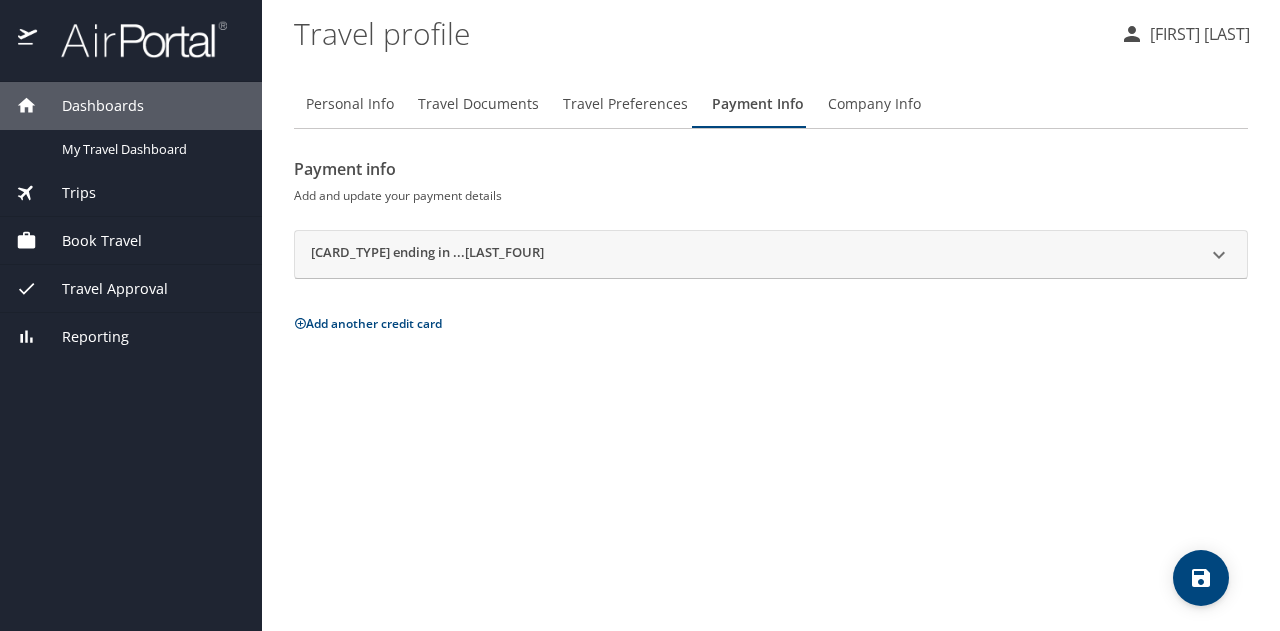 click on "Mastercard ending in ...7504" at bounding box center (753, 255) 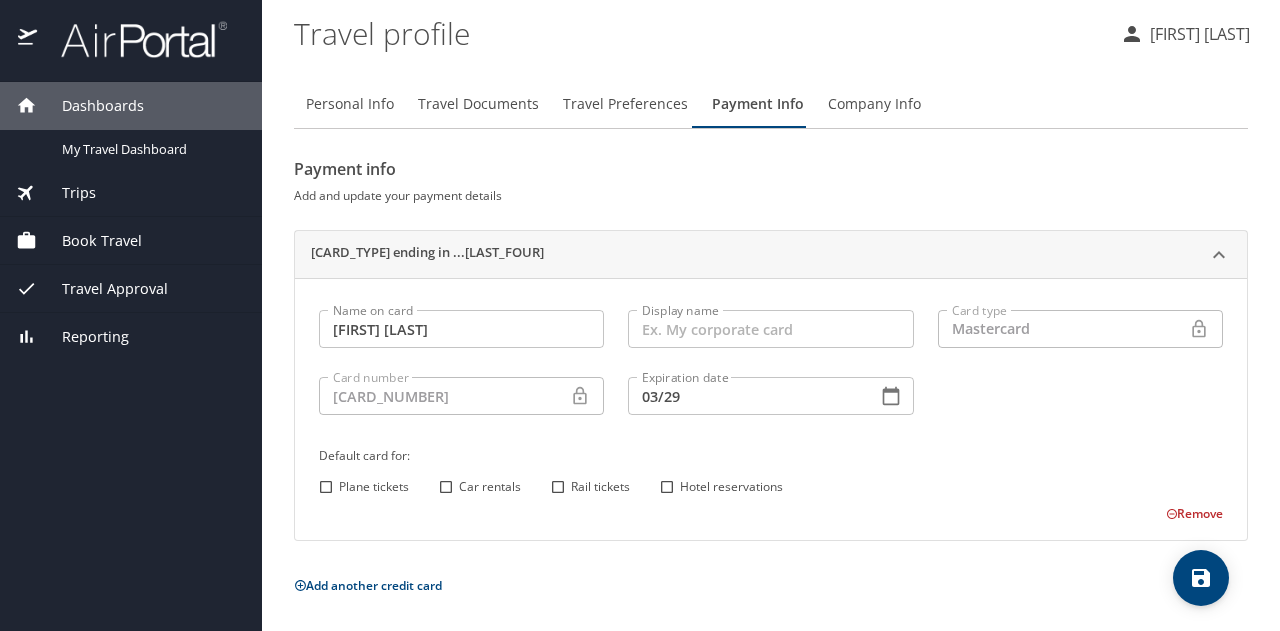 click on "Remove" at bounding box center (1194, 513) 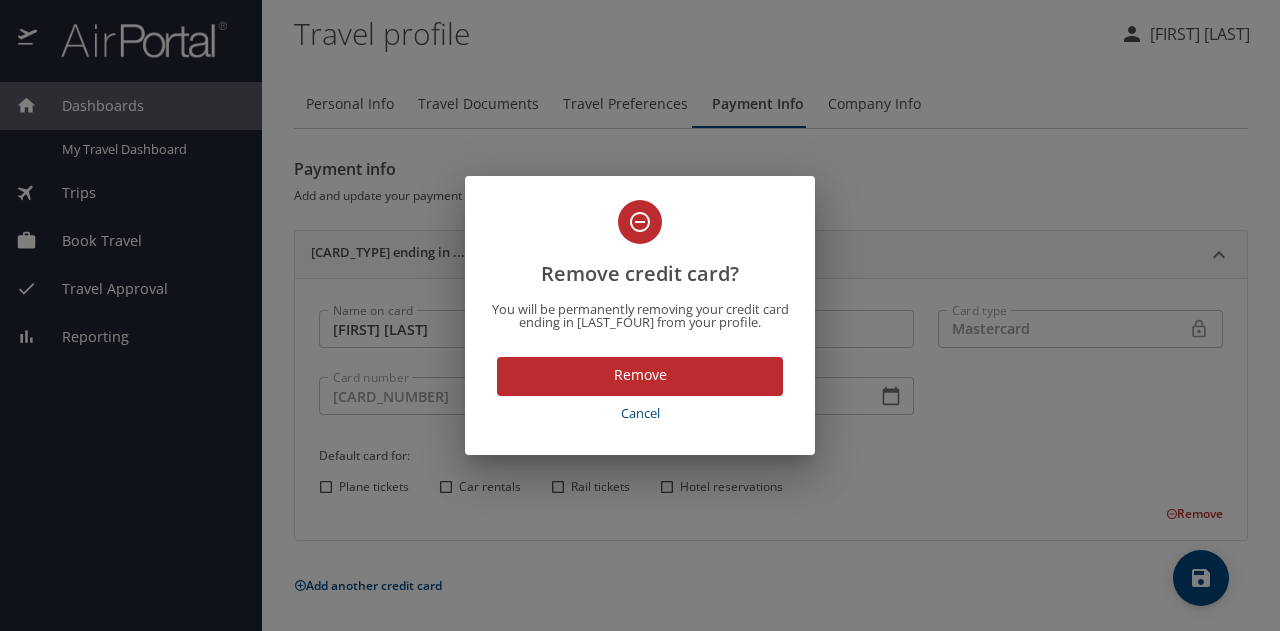 click on "Remove" at bounding box center [640, 375] 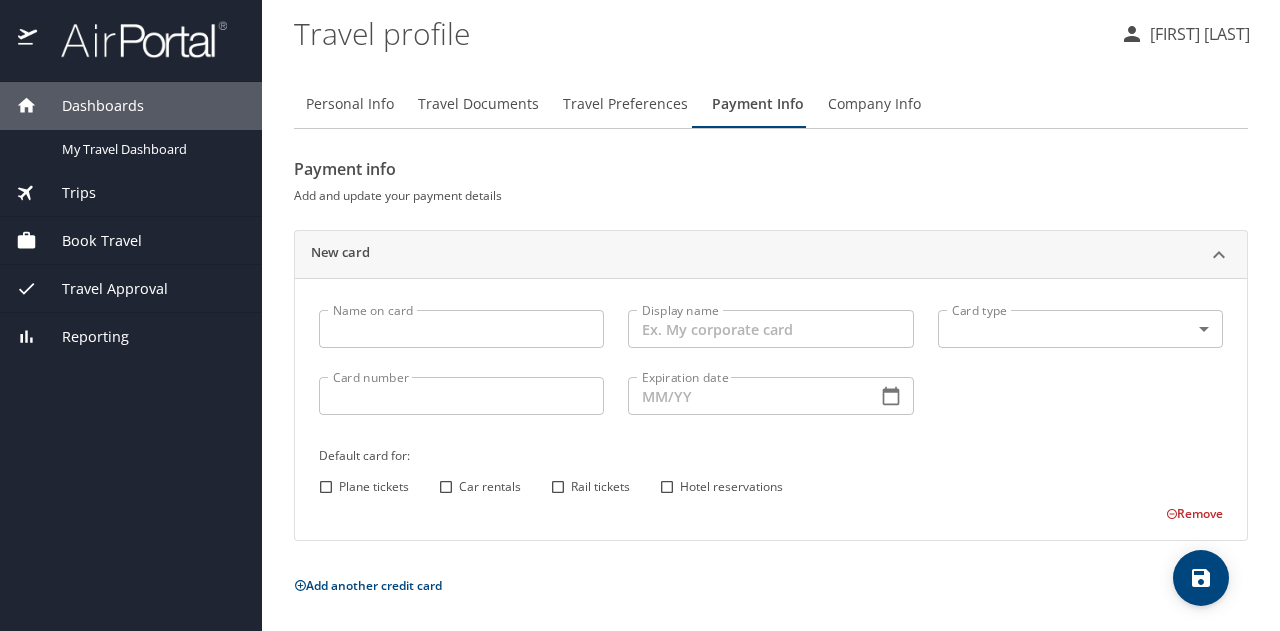 click on "Personal Info" at bounding box center [350, 104] 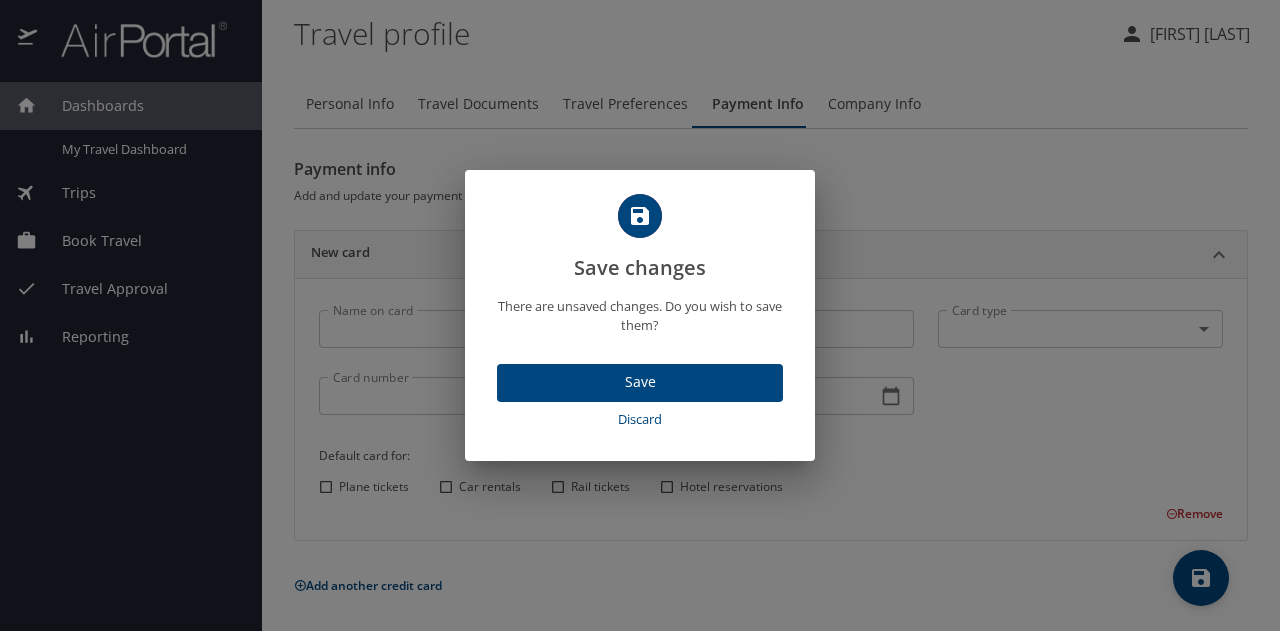 click on "Save" at bounding box center [640, 383] 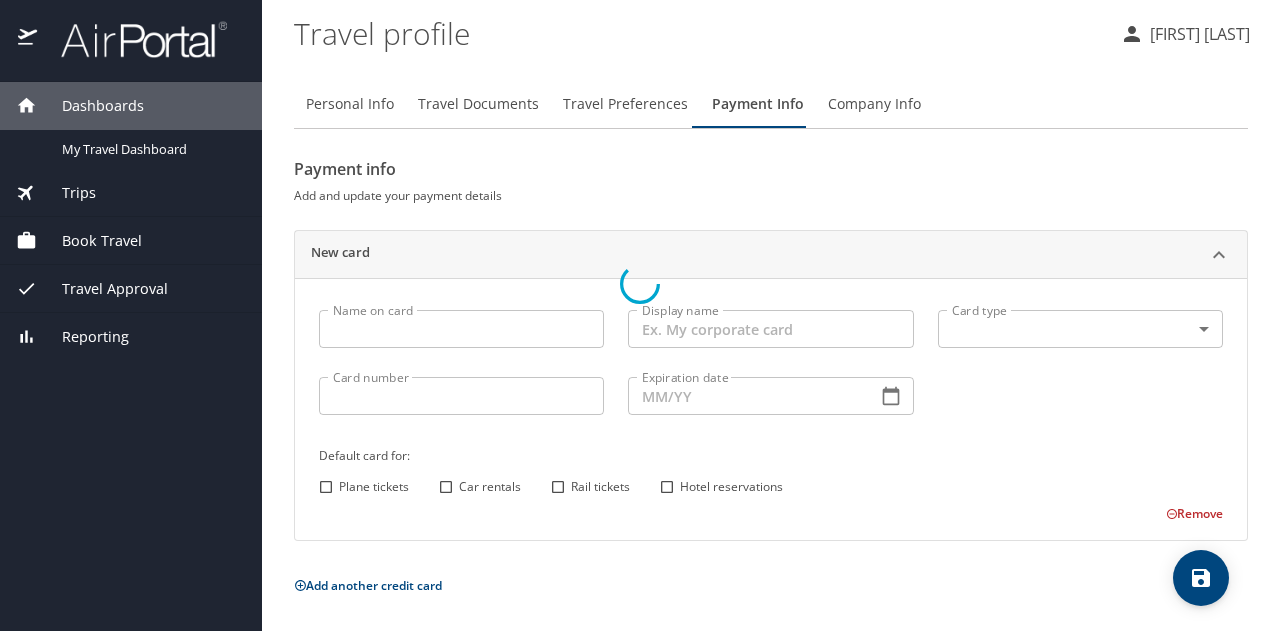 select on "US" 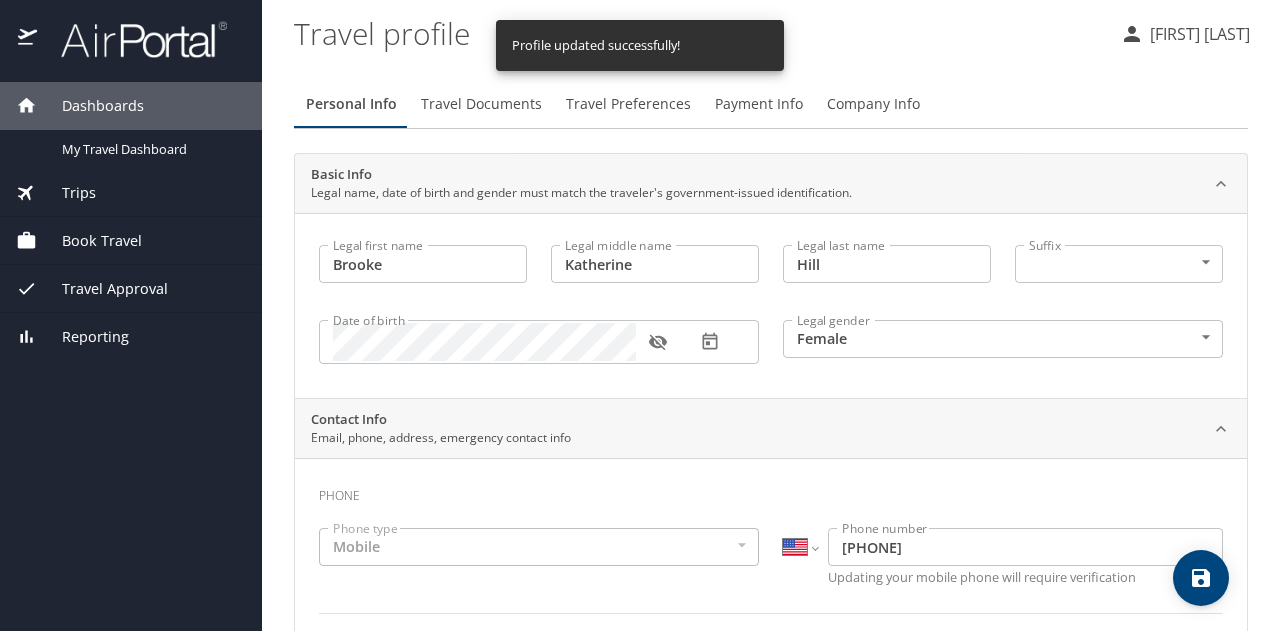 select on "US" 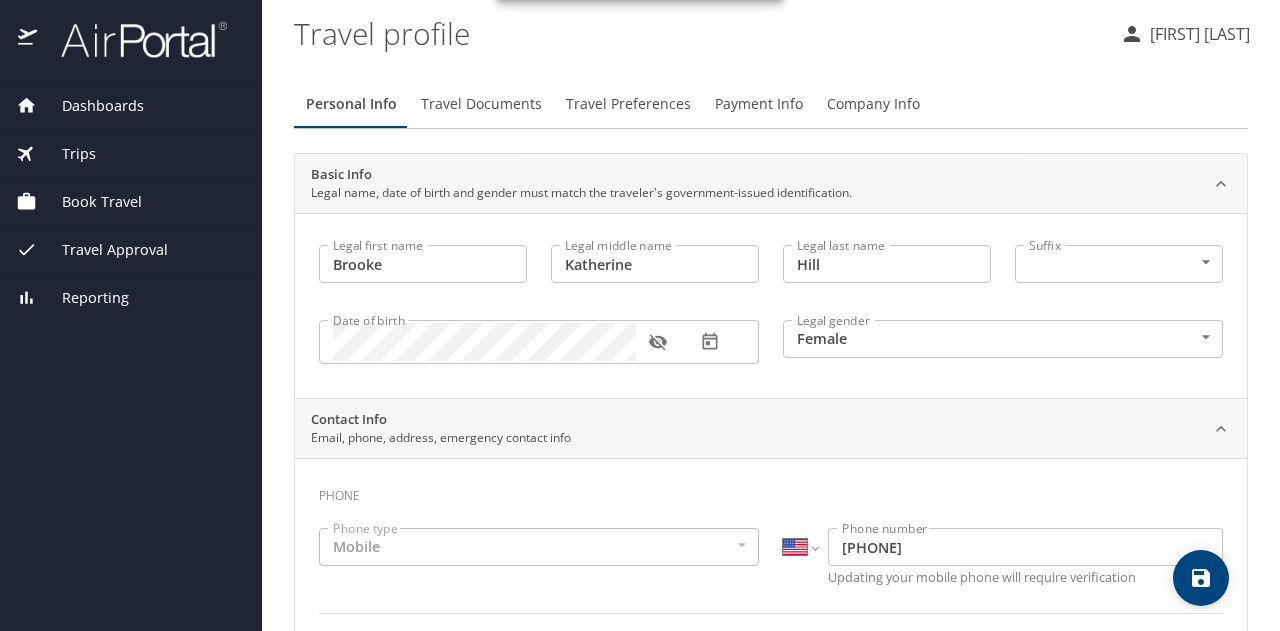 click on "Dashboards" at bounding box center [131, 106] 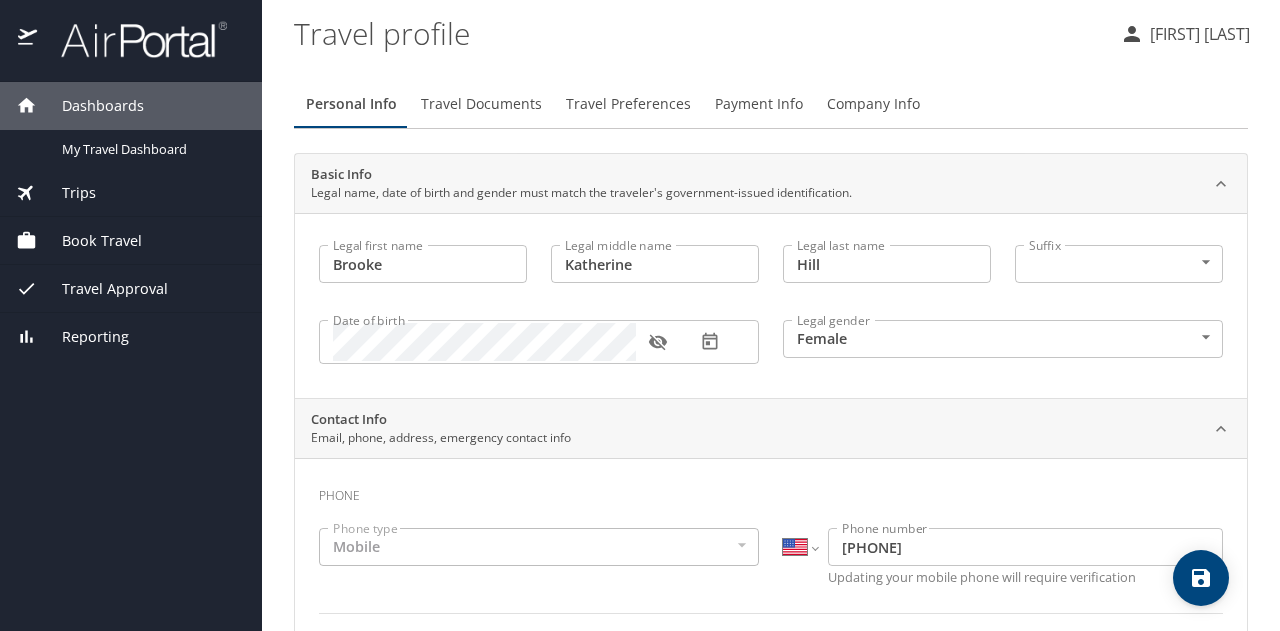 click on "Trips" at bounding box center [131, 193] 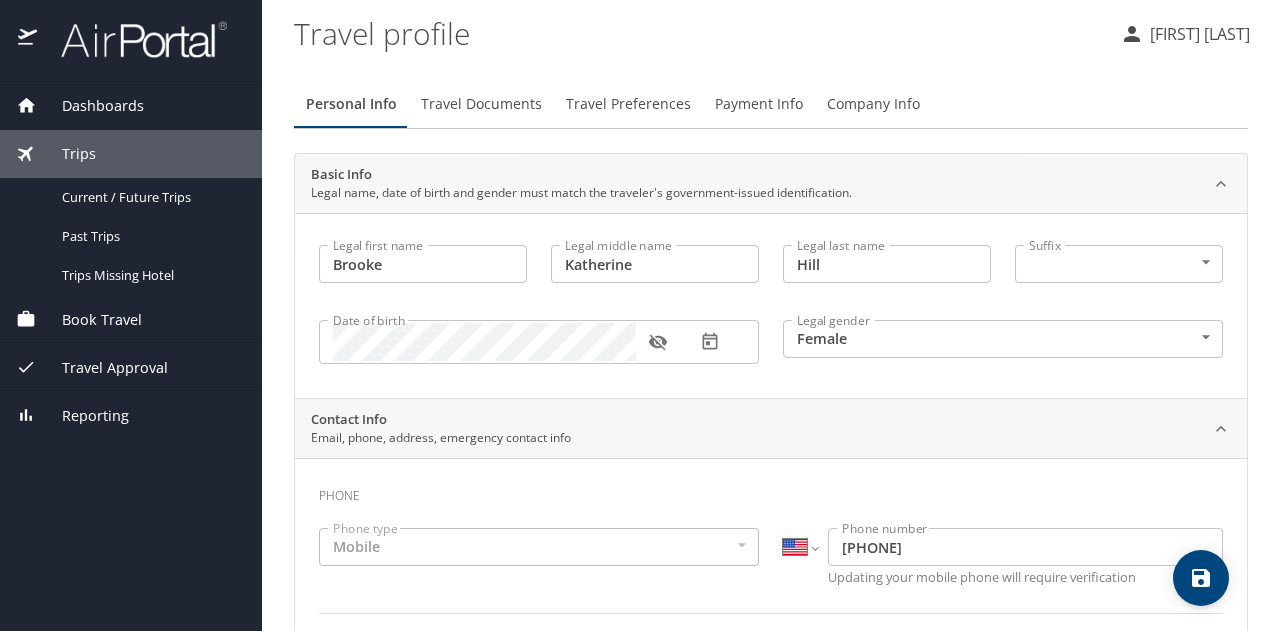 click on "Current / Future Trips" at bounding box center (150, 197) 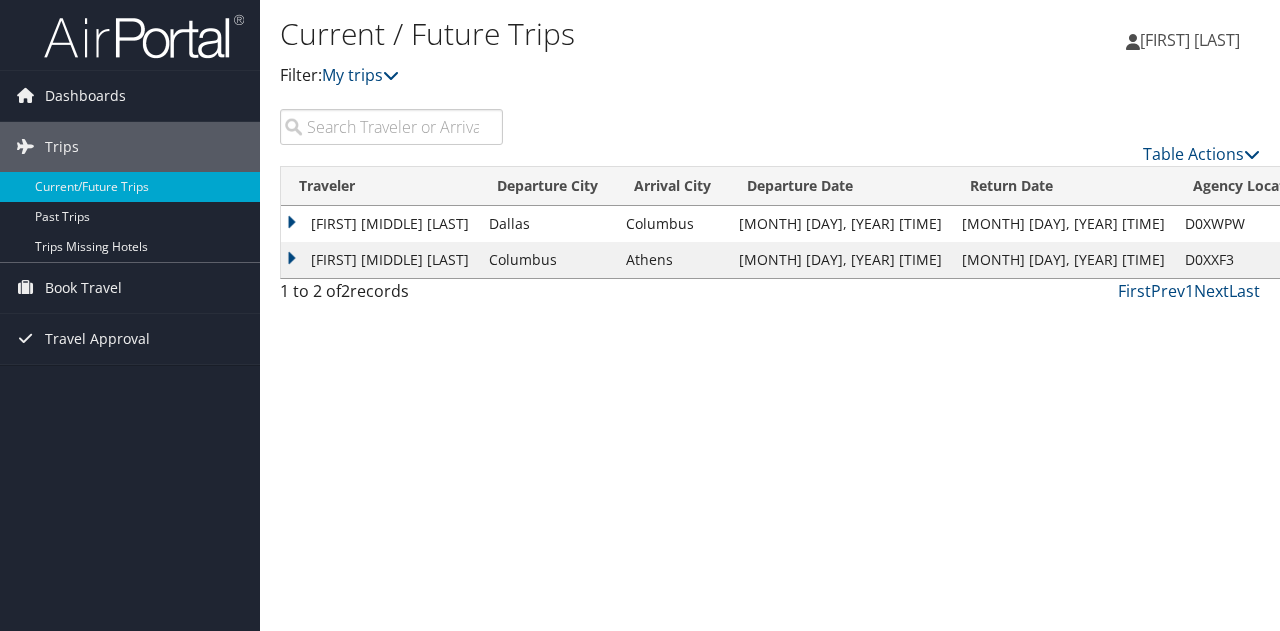 scroll, scrollTop: 0, scrollLeft: 0, axis: both 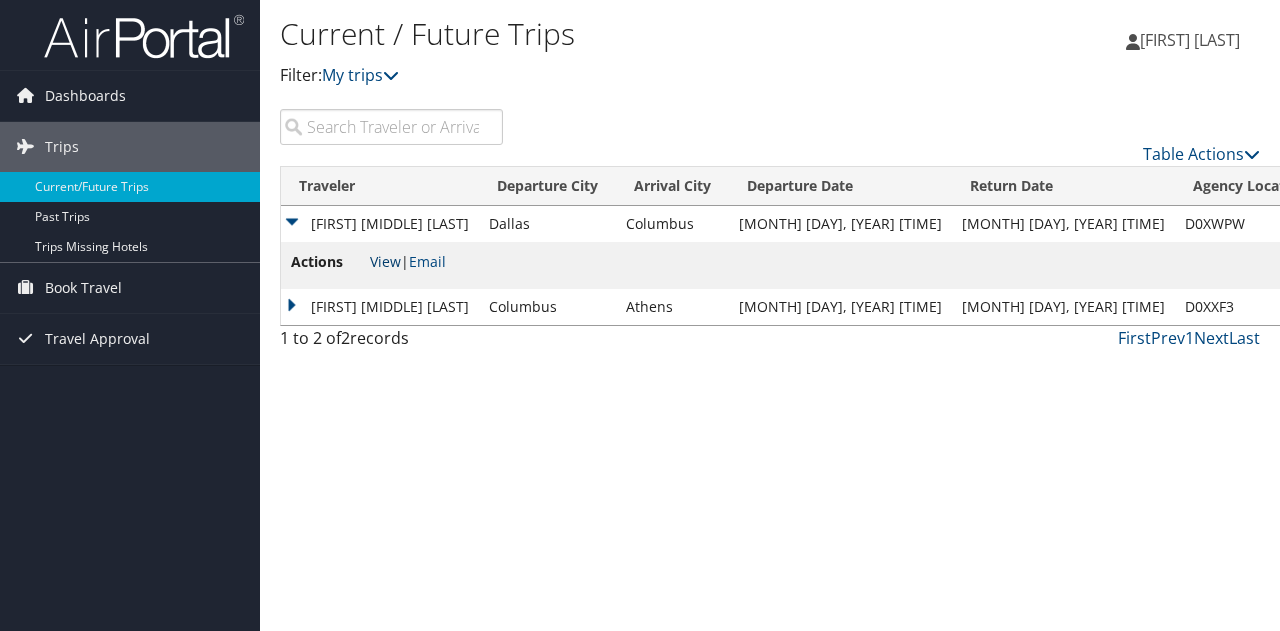 click on "View" at bounding box center (385, 261) 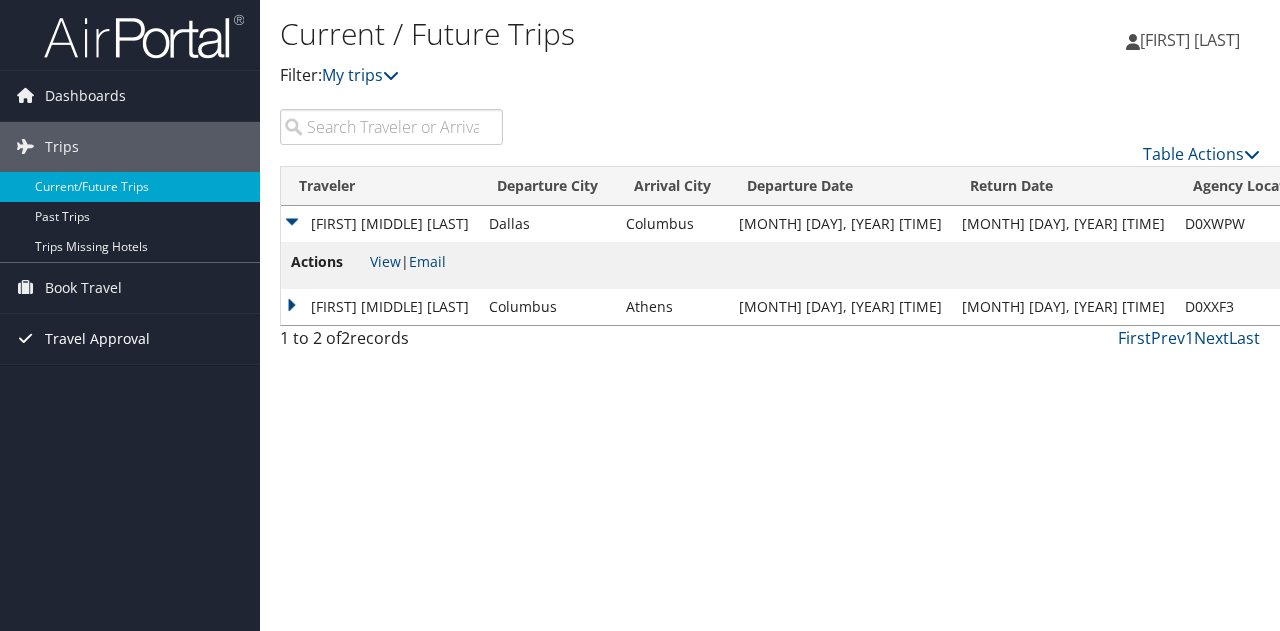 click on "Travel Approval" at bounding box center [97, 339] 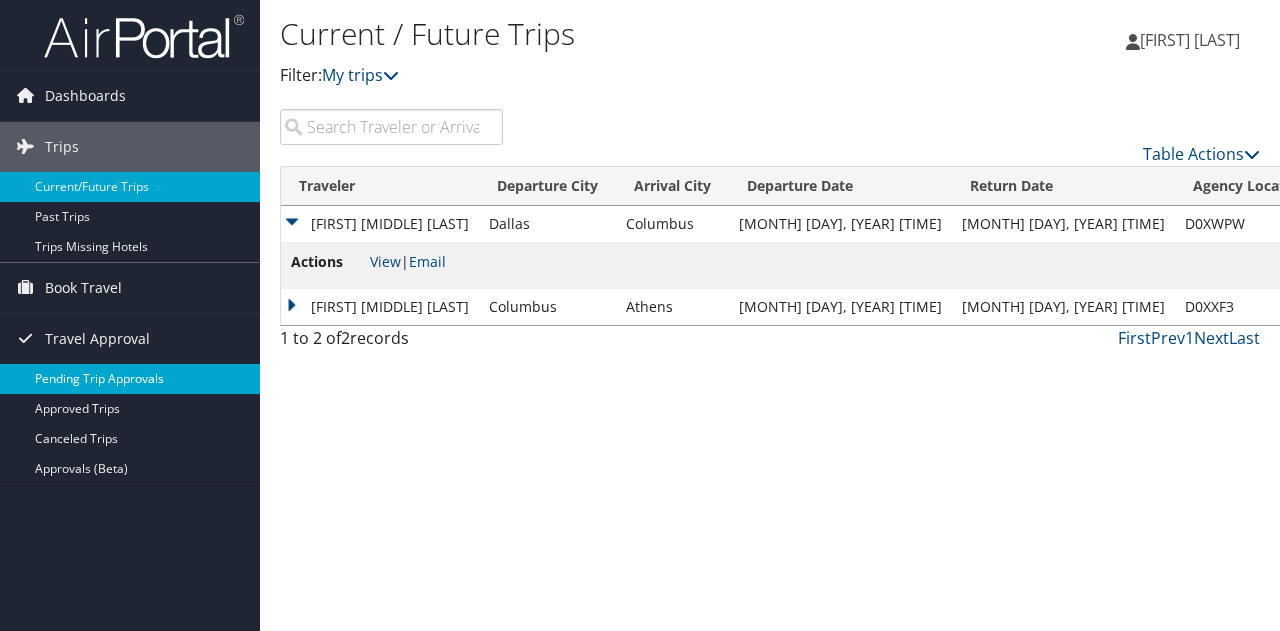 click on "Pending Trip Approvals" at bounding box center [130, 379] 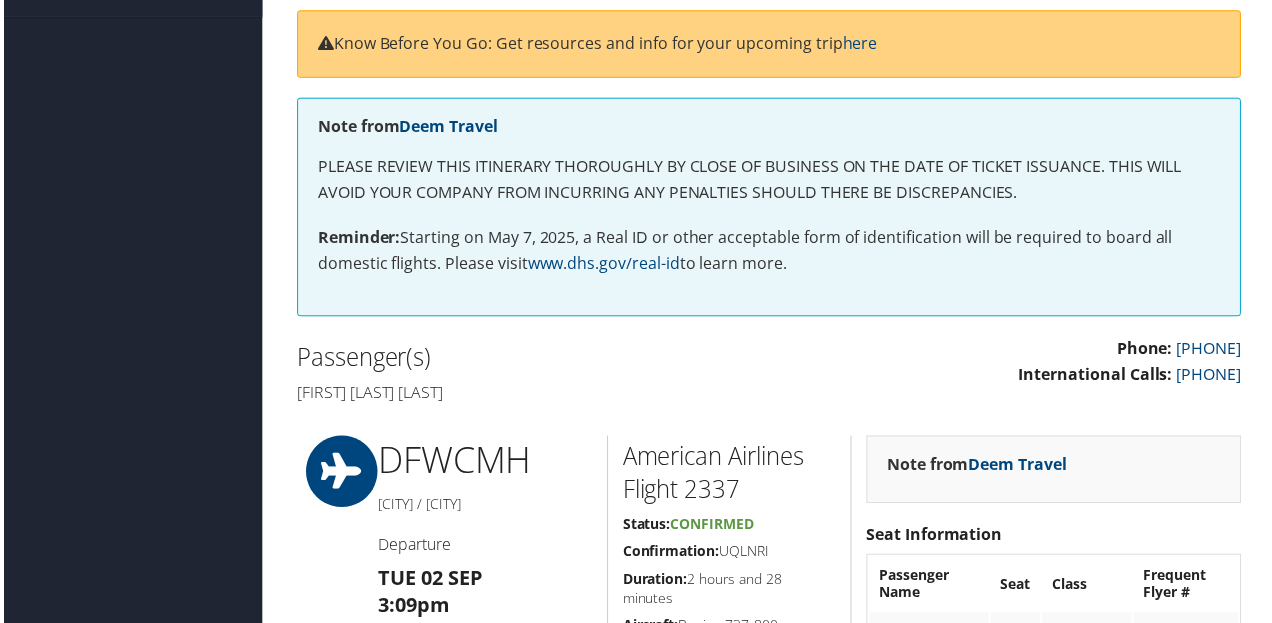 scroll, scrollTop: 0, scrollLeft: 0, axis: both 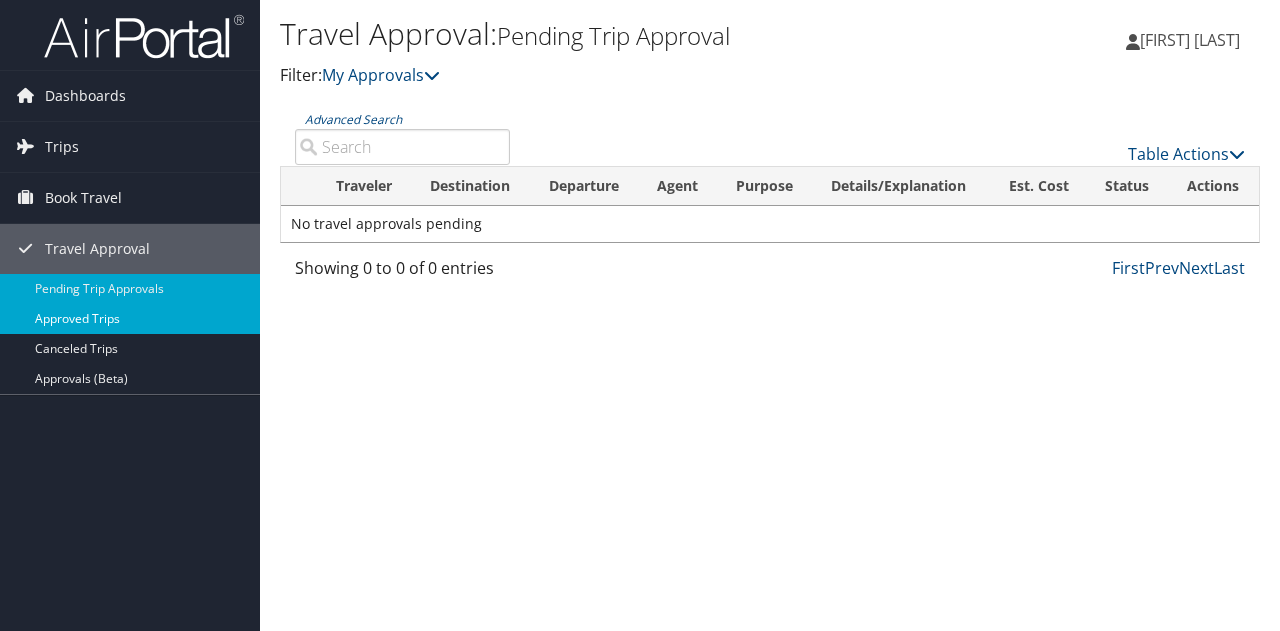 click on "Approved Trips" at bounding box center (130, 319) 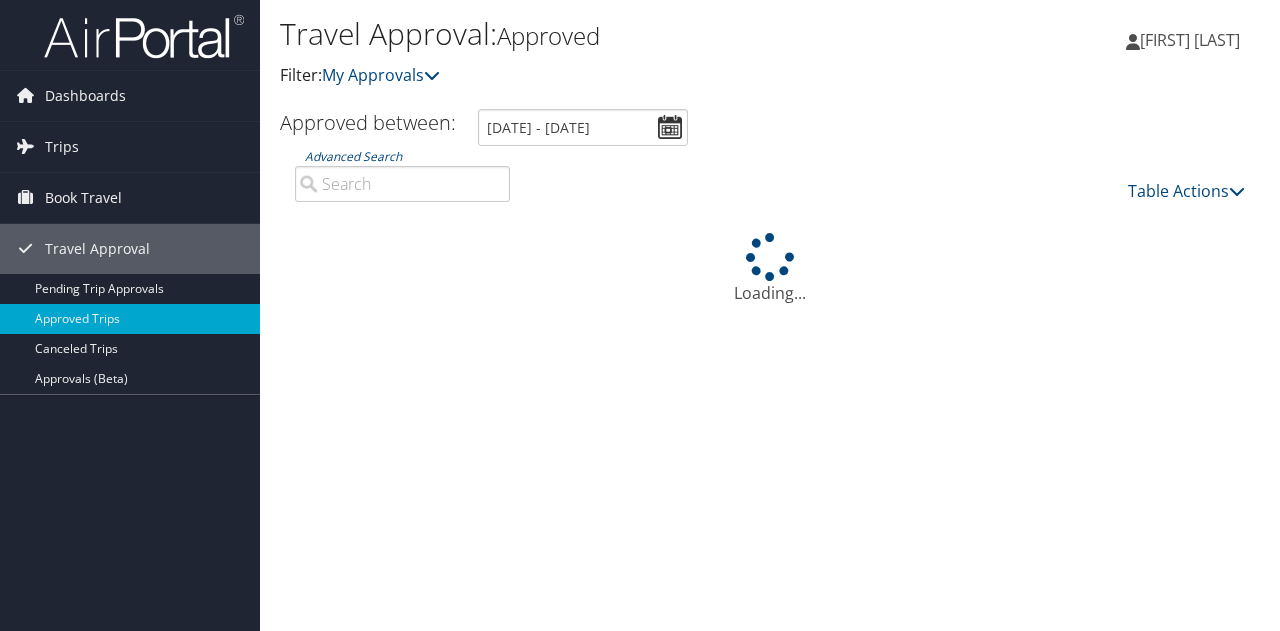 scroll, scrollTop: 0, scrollLeft: 0, axis: both 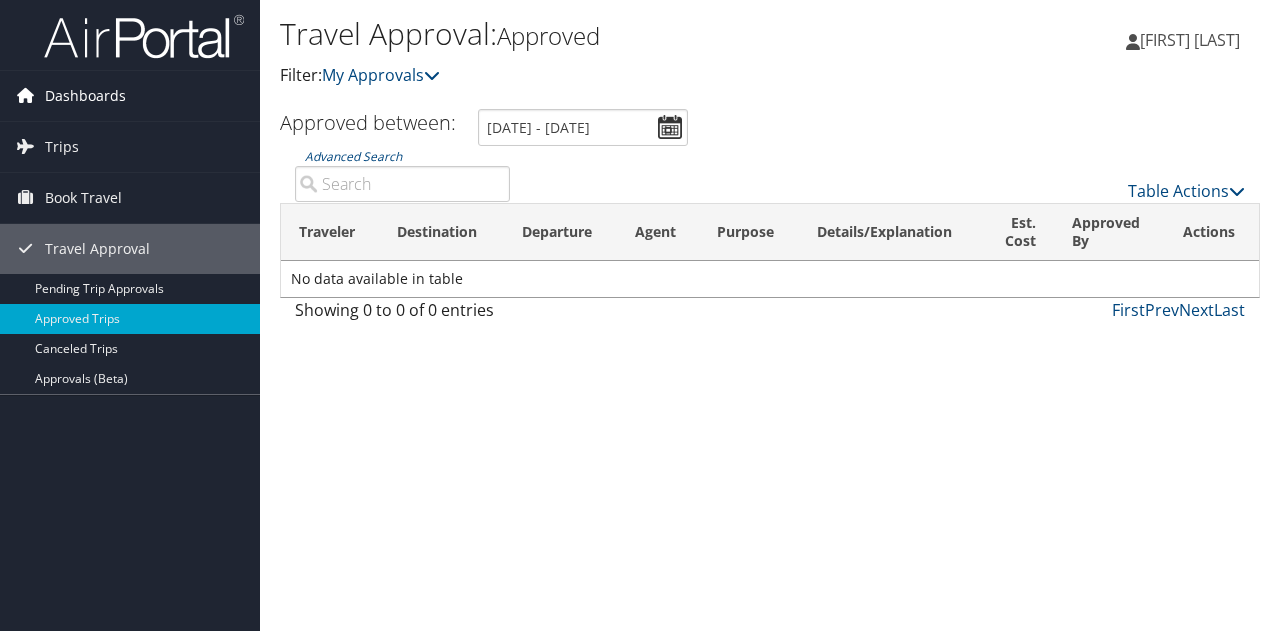 click on "Dashboards" at bounding box center [85, 96] 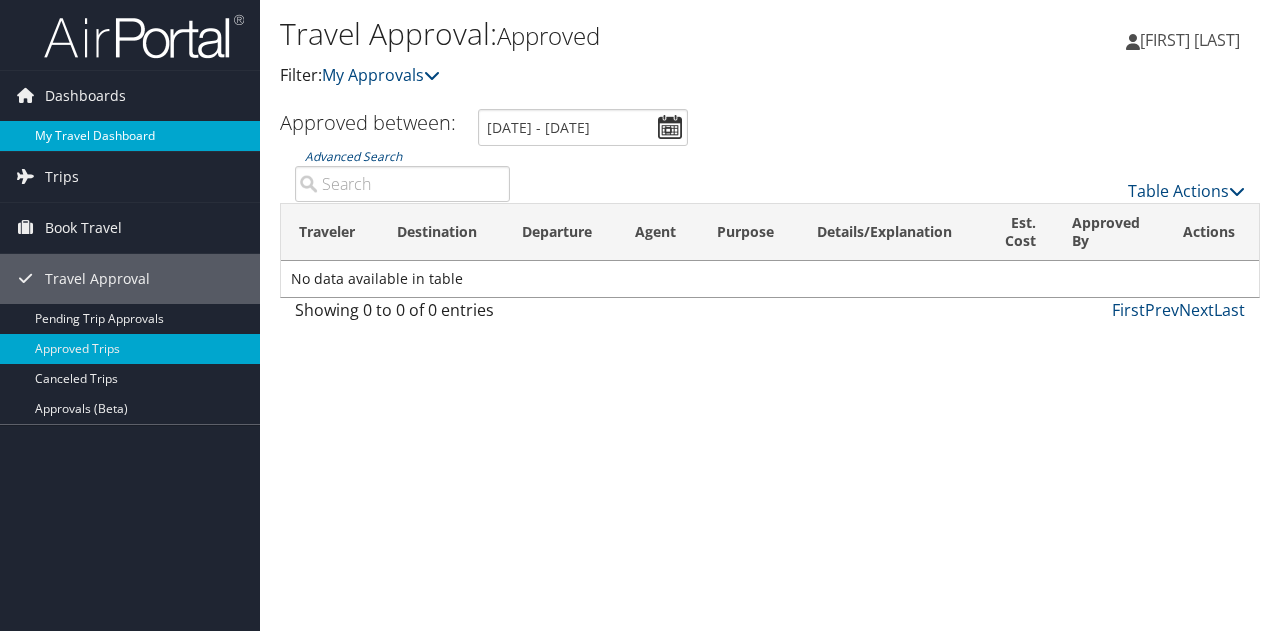 click on "My Travel Dashboard" at bounding box center (130, 136) 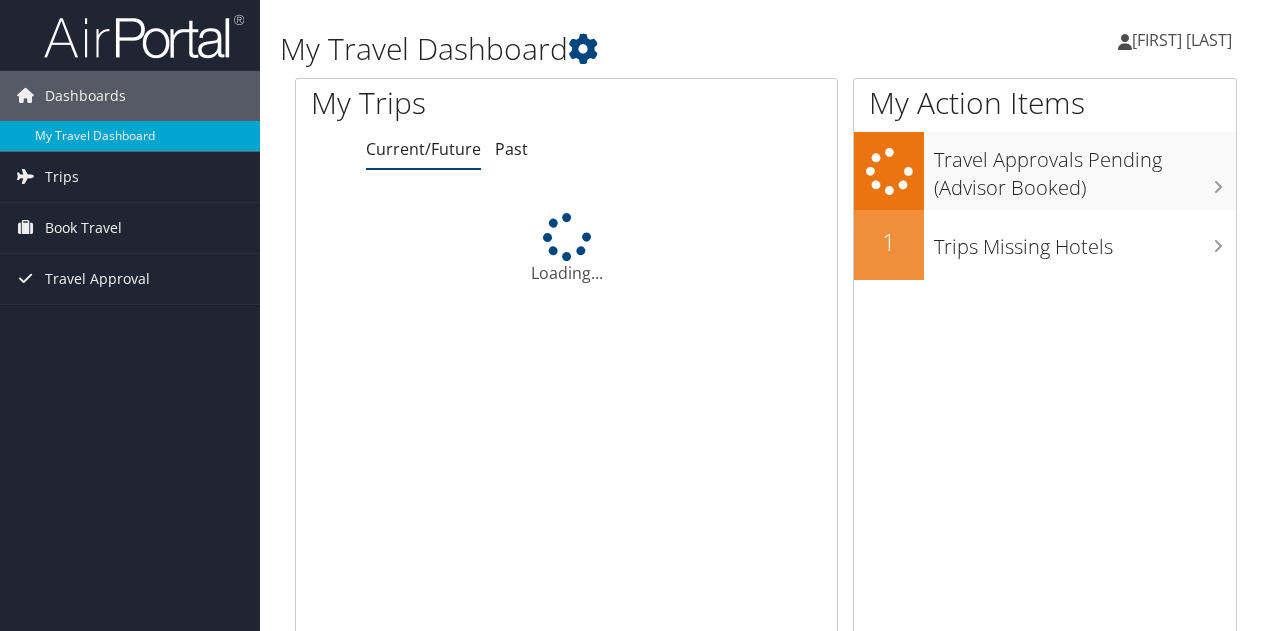 scroll, scrollTop: 0, scrollLeft: 0, axis: both 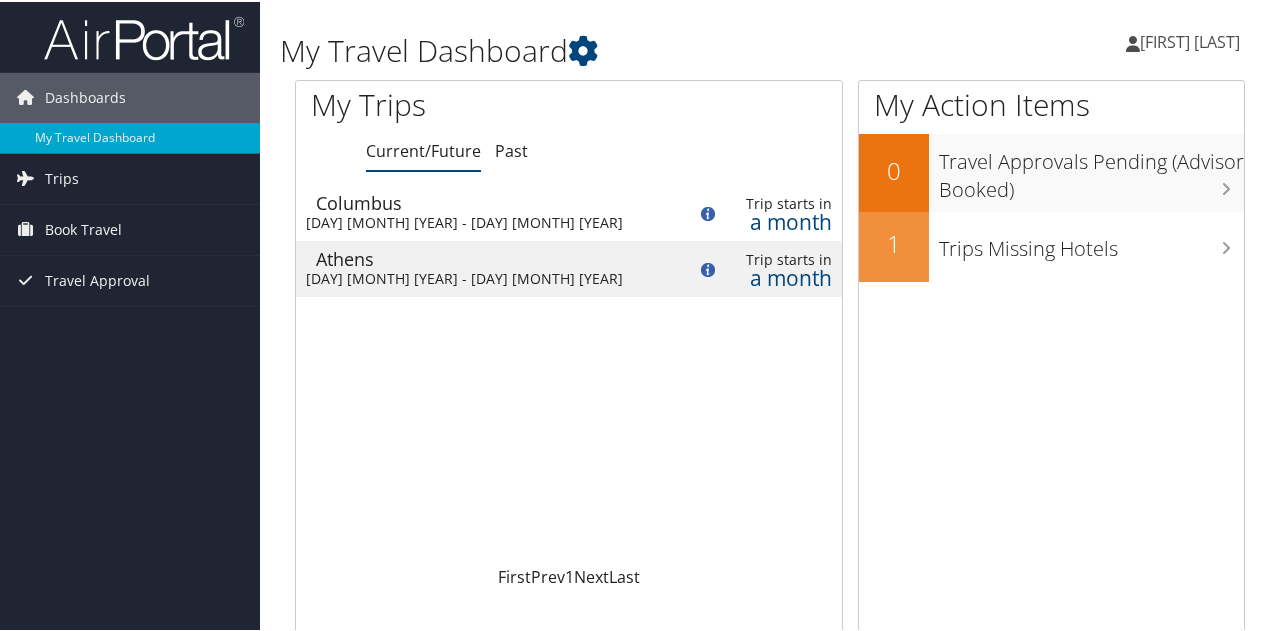 click on "Loading... [CITY]   [DAY] [MONTH] [YEAR] - [DAY] [MONTH] [YEAR] Trip starts in a month [CITY]   [DAY] [MONTH] [YEAR] - [DAY] [MONTH] [YEAR] Trip starts in a month" at bounding box center (569, 373) 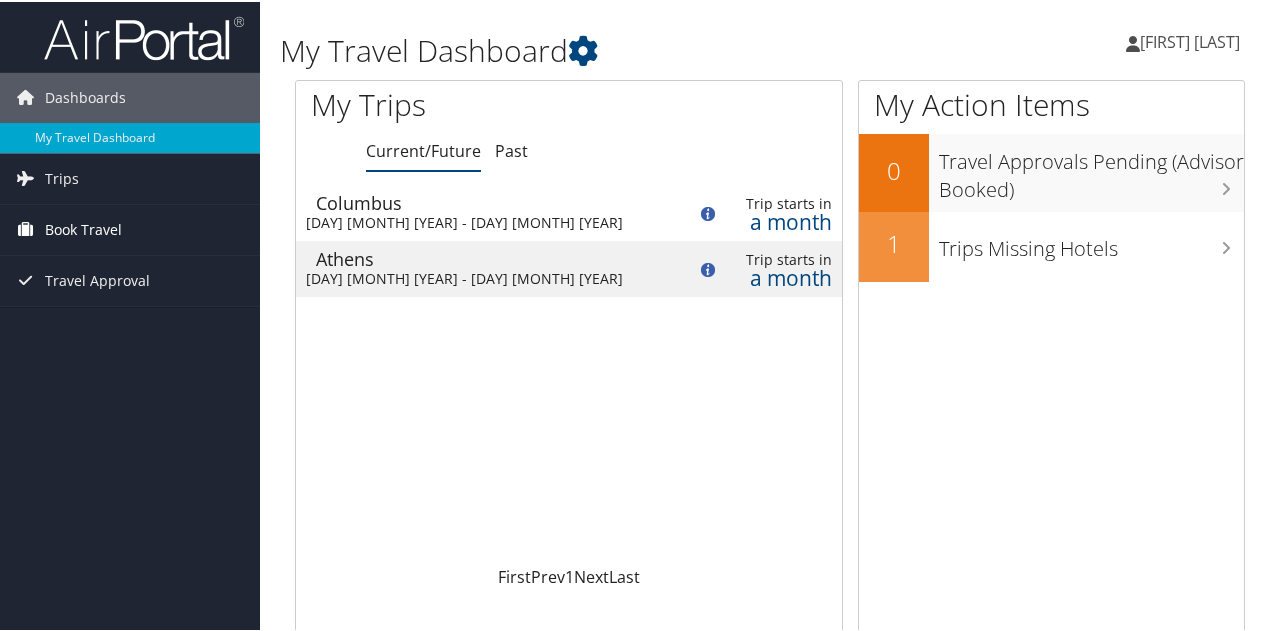 click on "Book Travel" at bounding box center (83, 228) 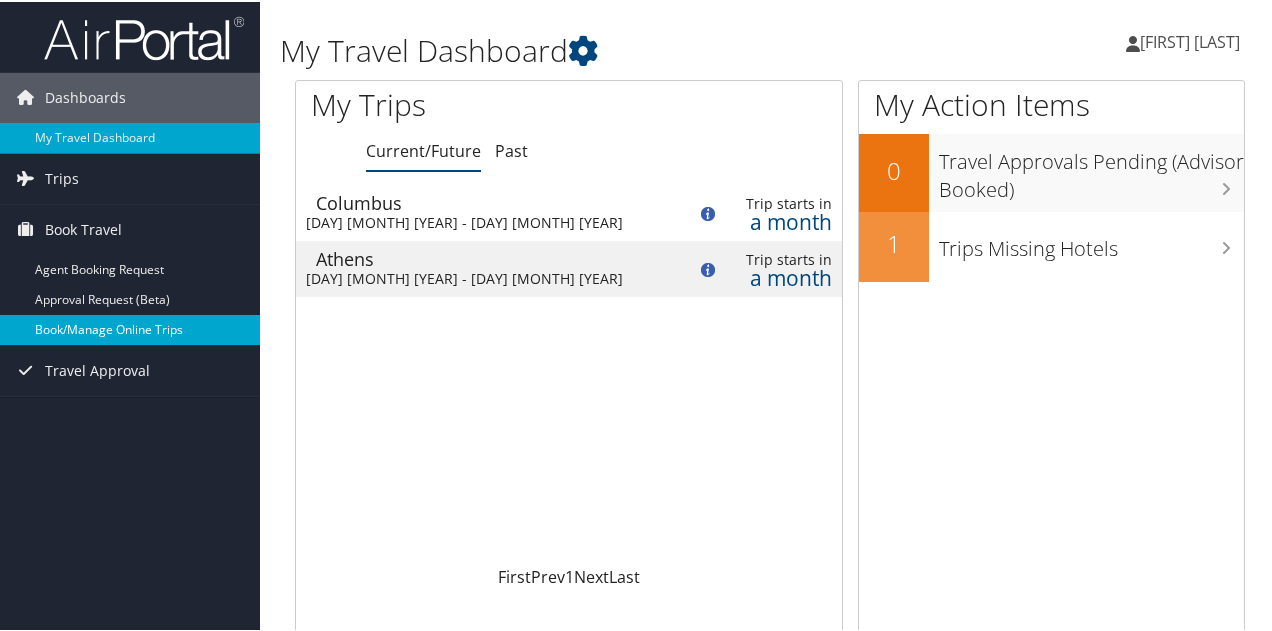 click on "Book/Manage Online Trips" at bounding box center [130, 328] 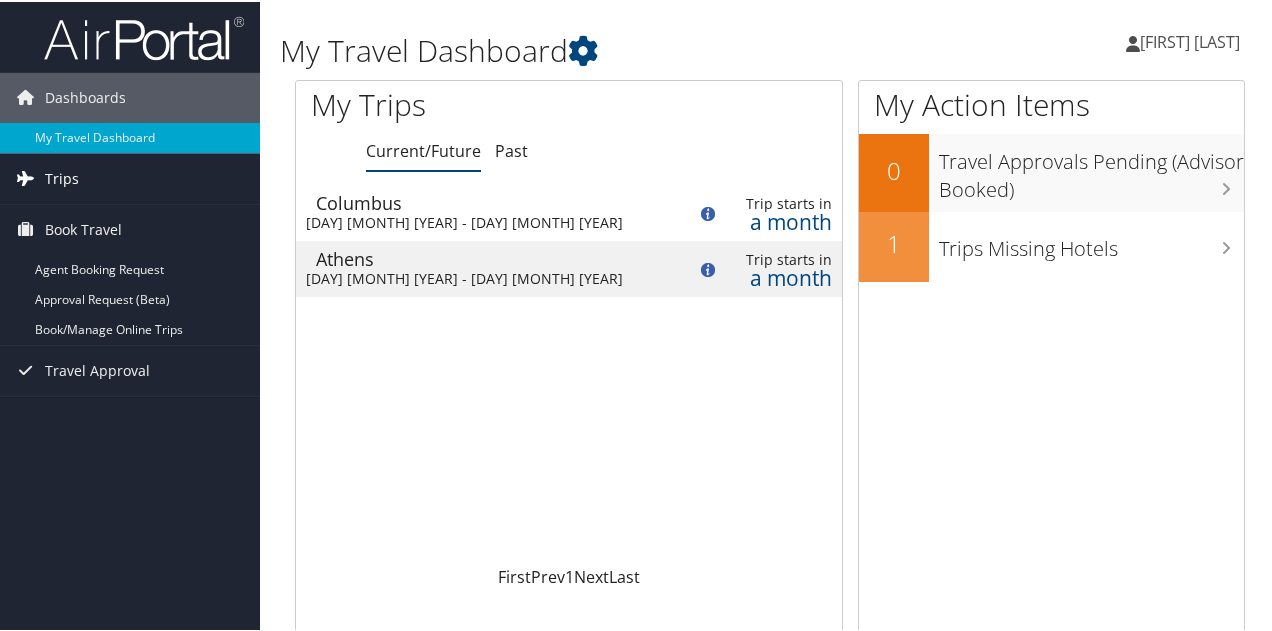 click on "Trips" at bounding box center [62, 177] 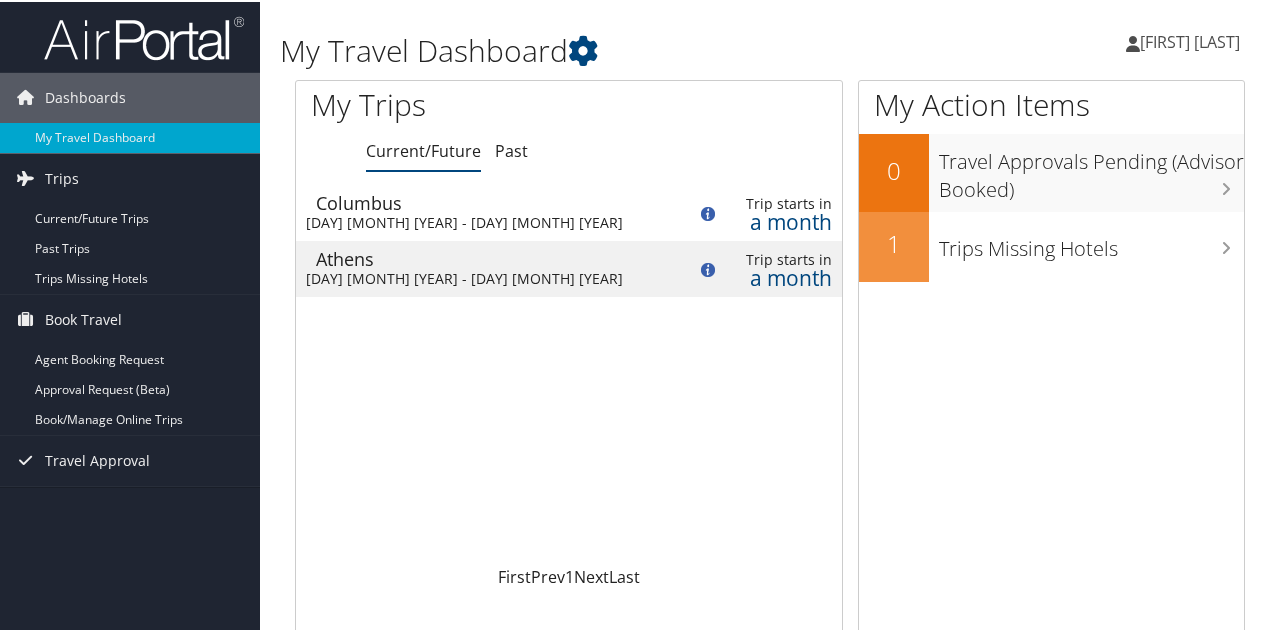 click on "Tue 2 Sep 2025 - Thu 4 Sep 2025" at bounding box center [482, 221] 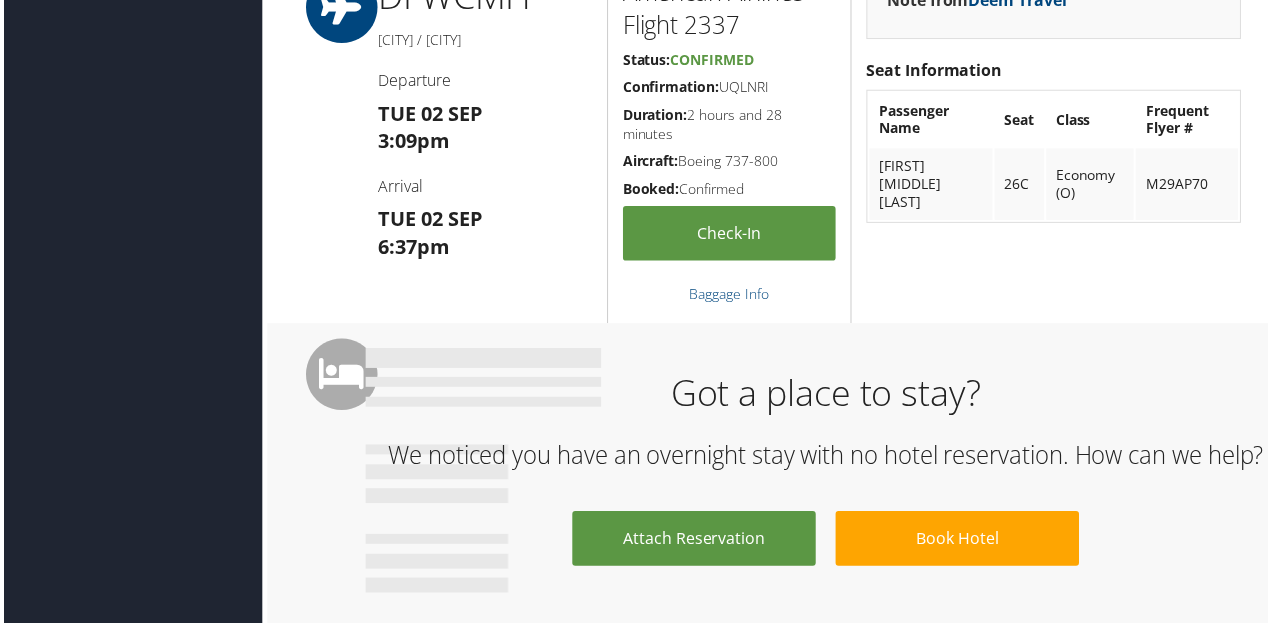 scroll, scrollTop: 0, scrollLeft: 0, axis: both 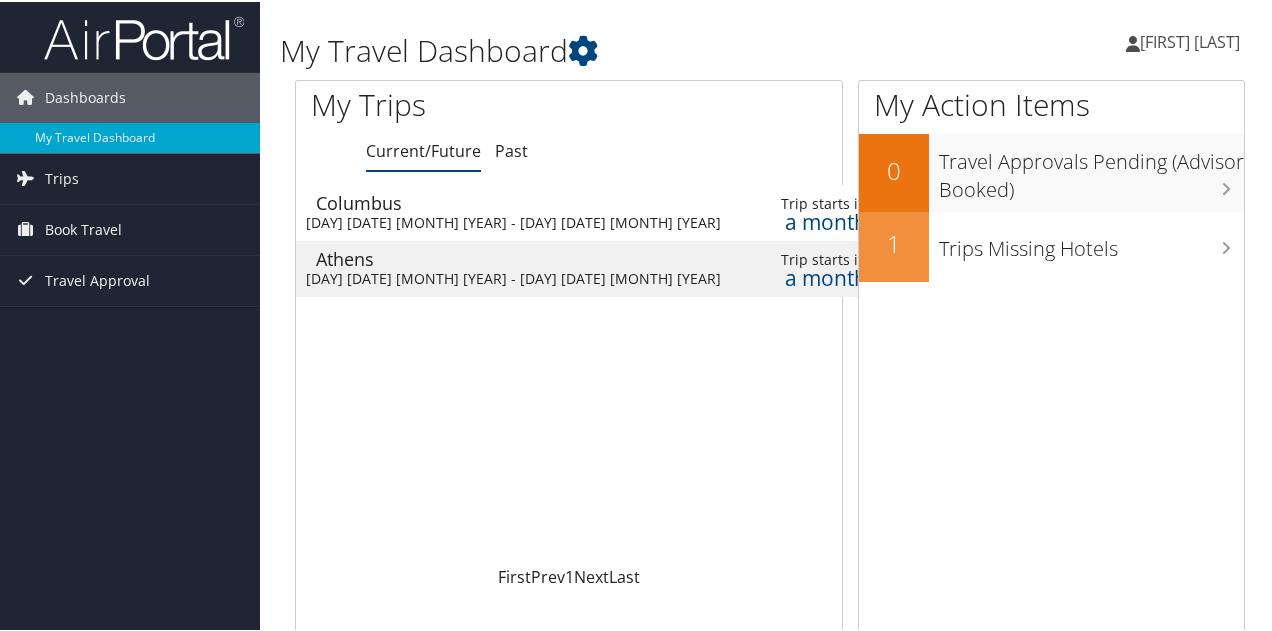 click on "[DAY] [DATE] [MONTH] [YEAR] - [DAY] [DATE] [MONTH] [YEAR]" at bounding box center (513, 277) 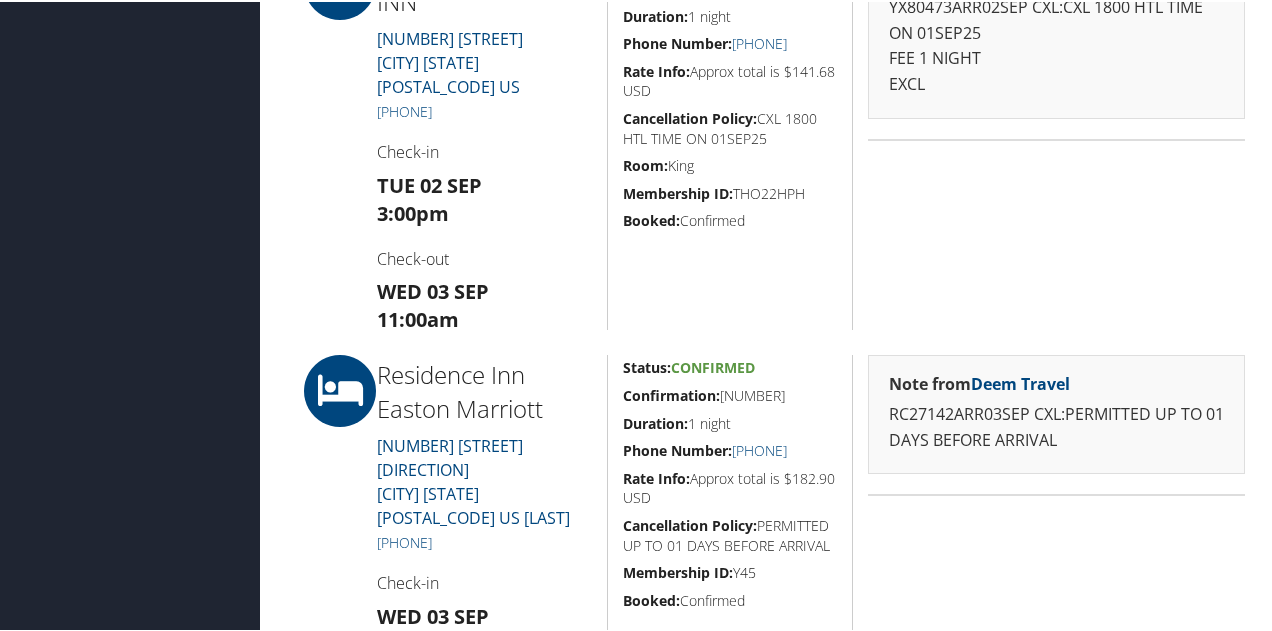 scroll, scrollTop: 1047, scrollLeft: 0, axis: vertical 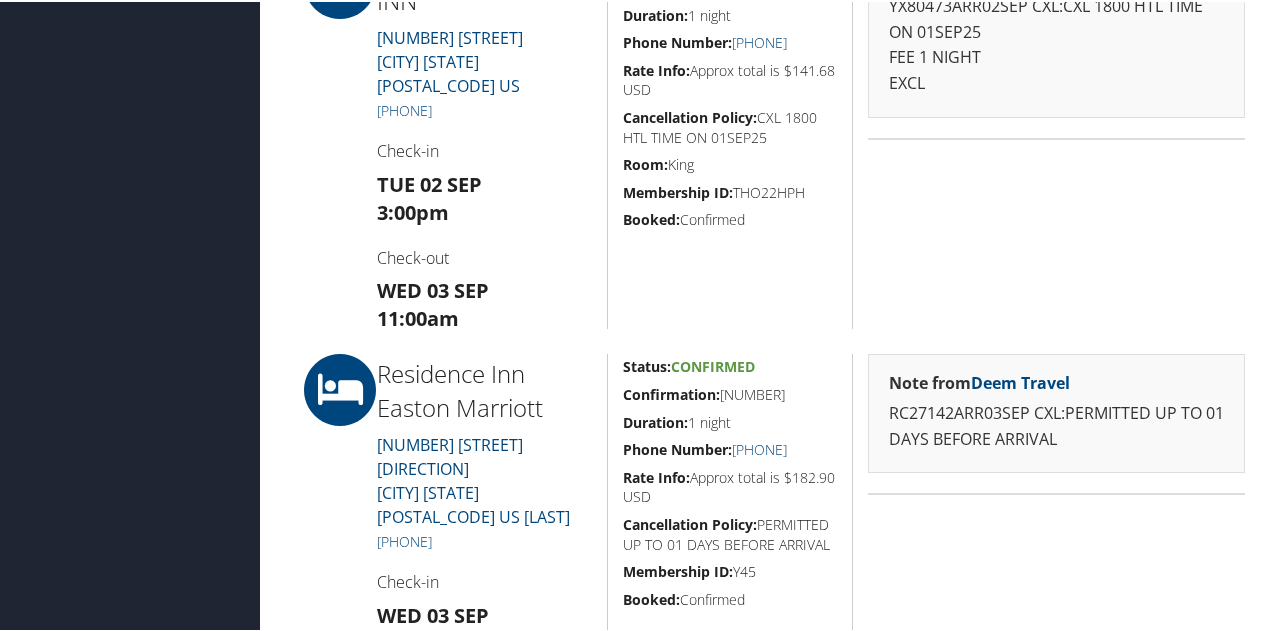 click on "Status:  Confirmed          Confirmation:  88301710          Duration:  1 night          Phone Number:  +1 (614) 414-1000          Rate Info:  Approx total is $182.90 USD                    Cancellation Policy:  PERMITTED UP TO 01 DAYS BEFORE ARRIVAL                                  Membership ID:  Y45                  Booked:  Confirmed" at bounding box center (729, 555) 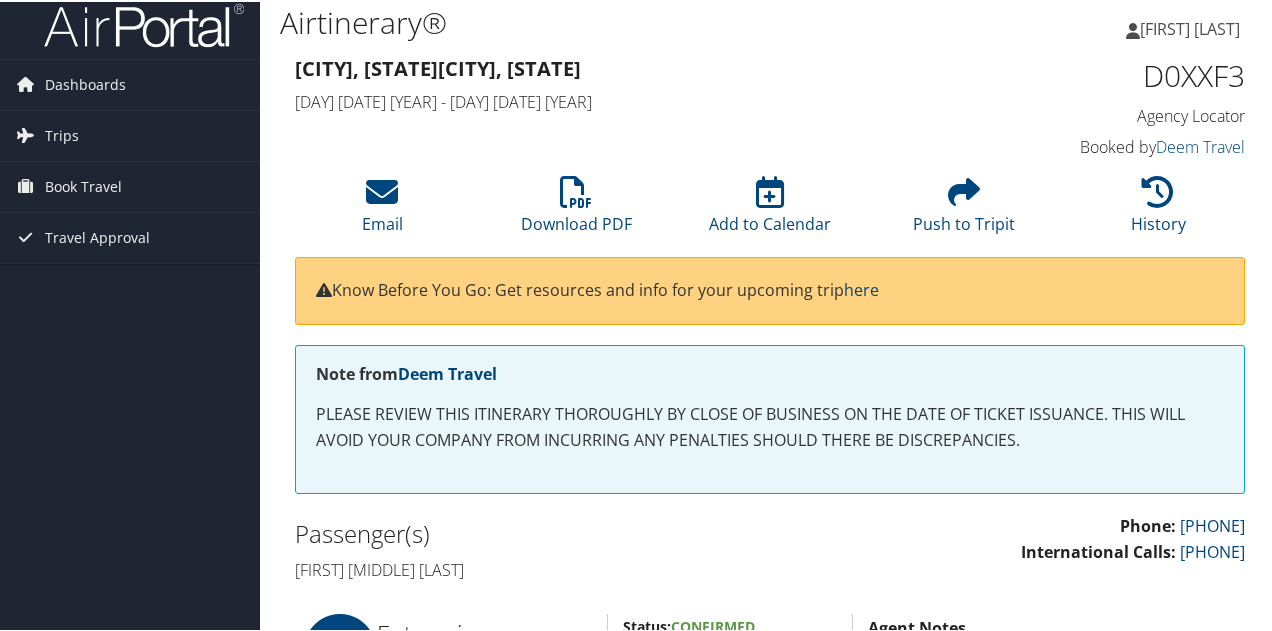 scroll, scrollTop: 0, scrollLeft: 0, axis: both 